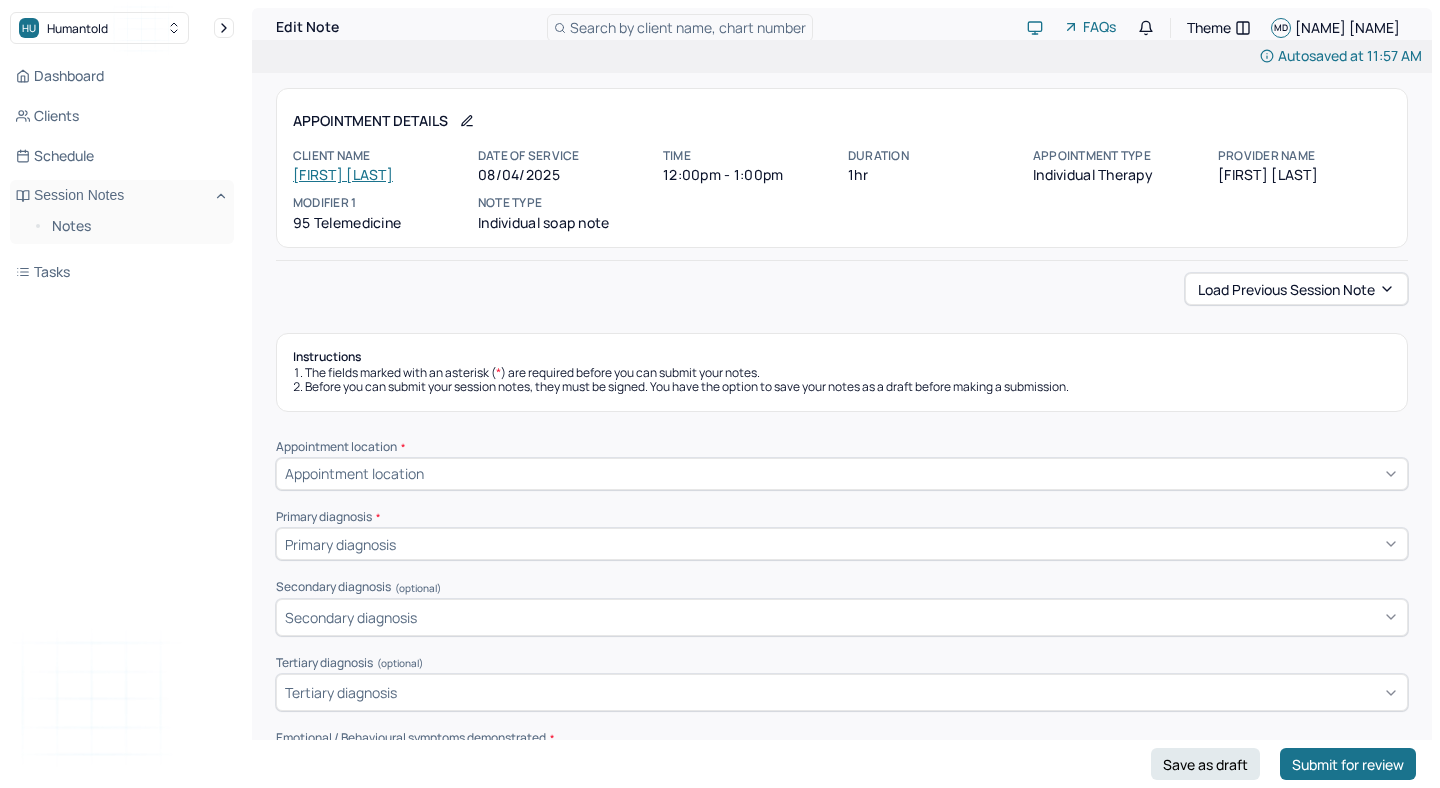 scroll, scrollTop: 0, scrollLeft: 0, axis: both 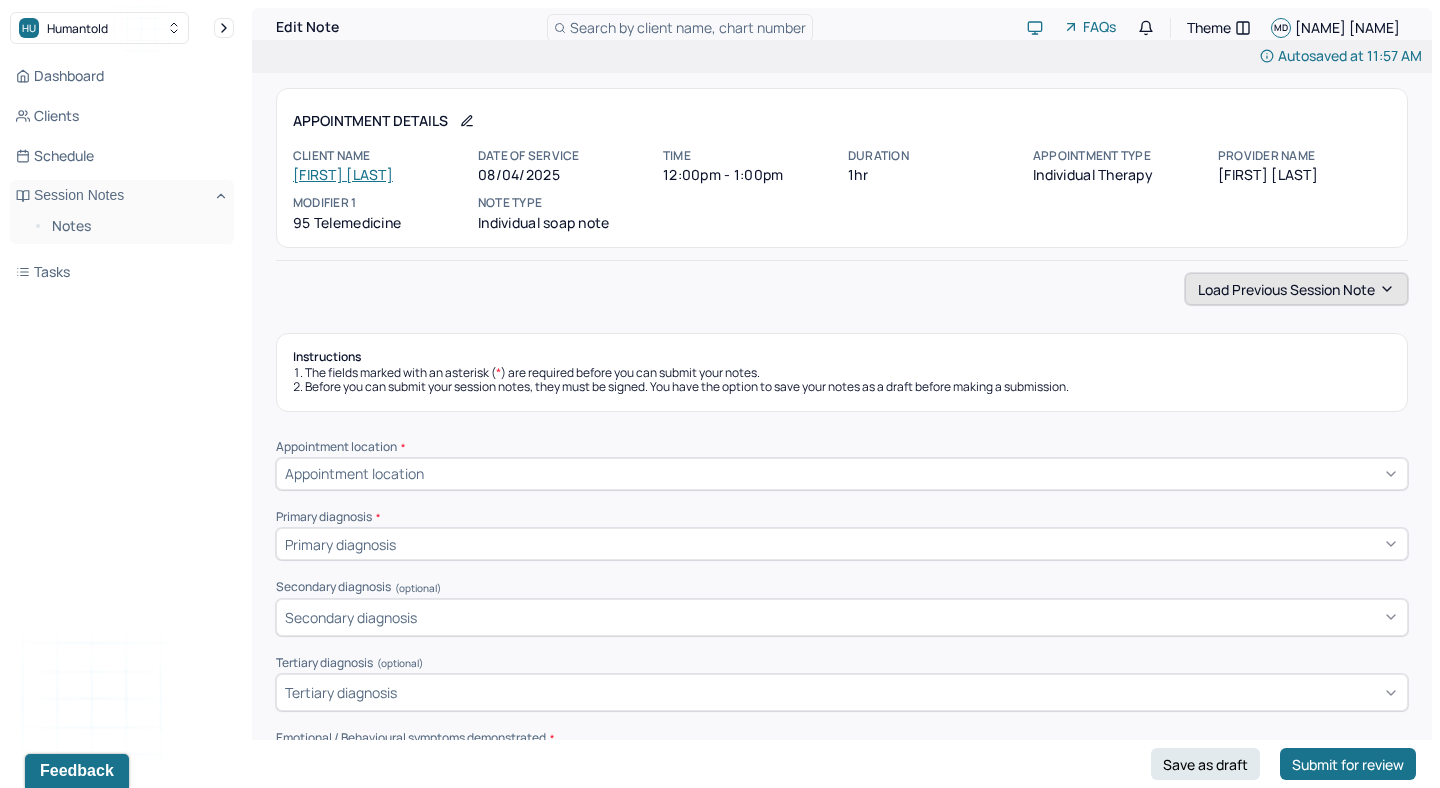 click on "Load previous session note" at bounding box center [1296, 289] 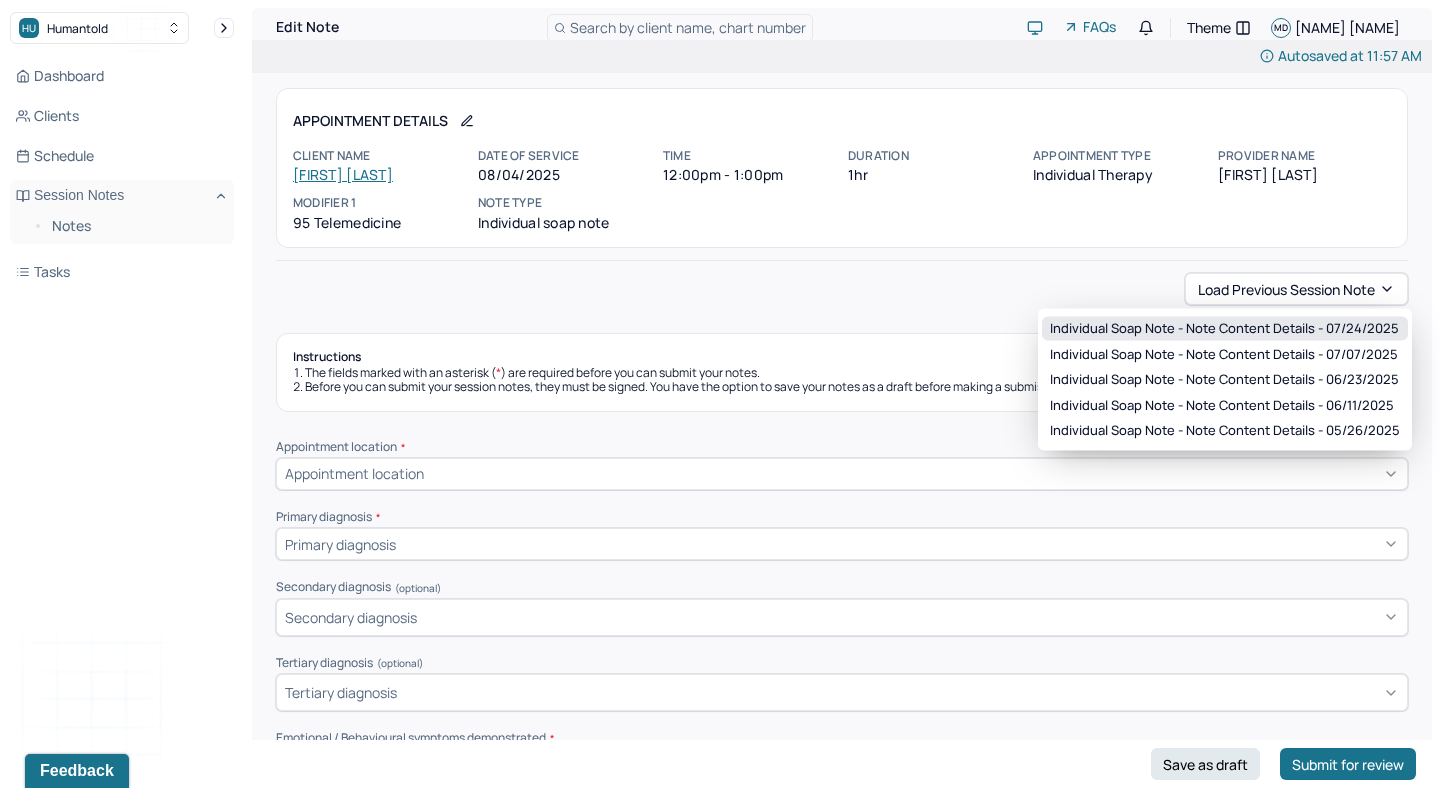 click on "Individual soap note   - Note content Details -   [DATE]" at bounding box center [1224, 329] 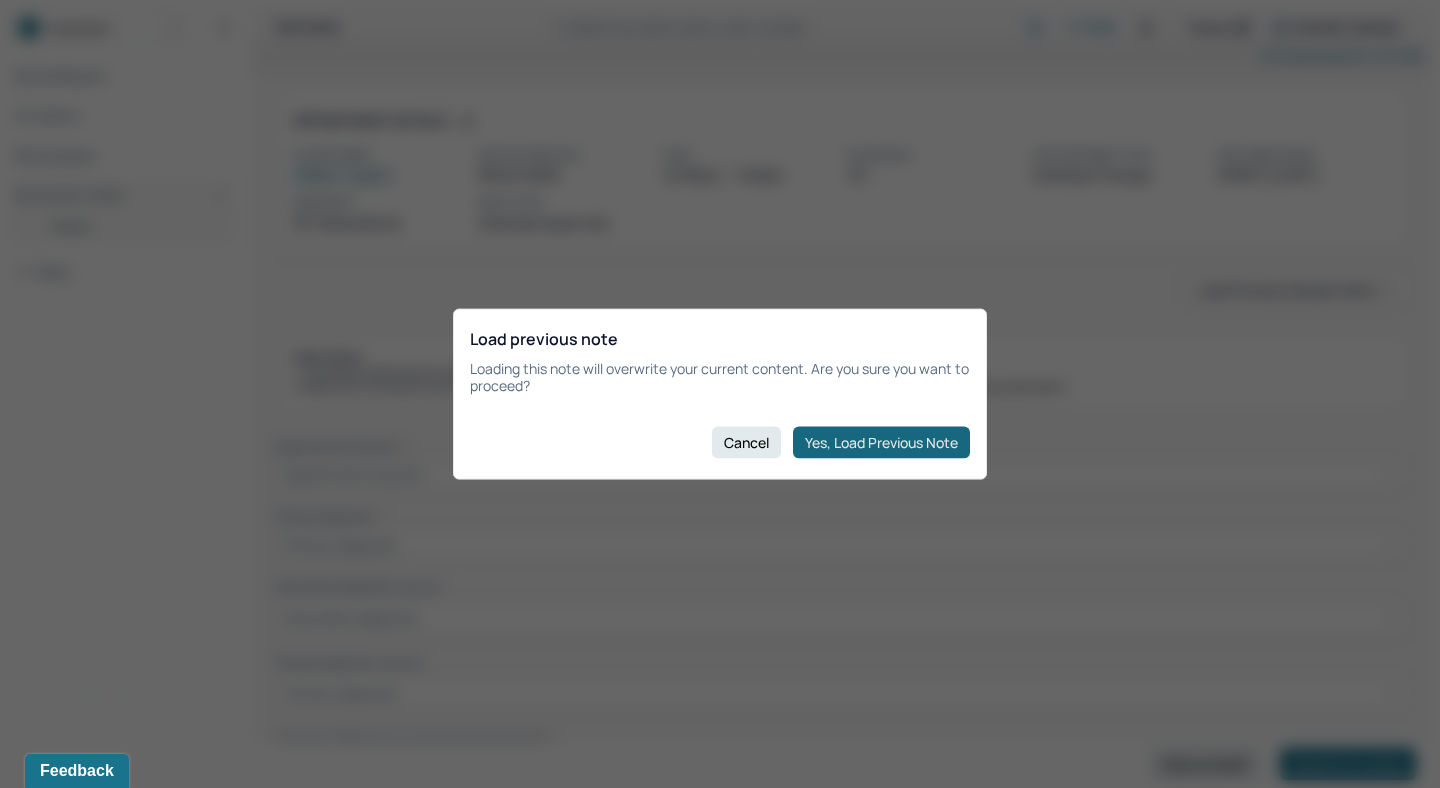 click on "Yes, Load Previous Note" at bounding box center [881, 442] 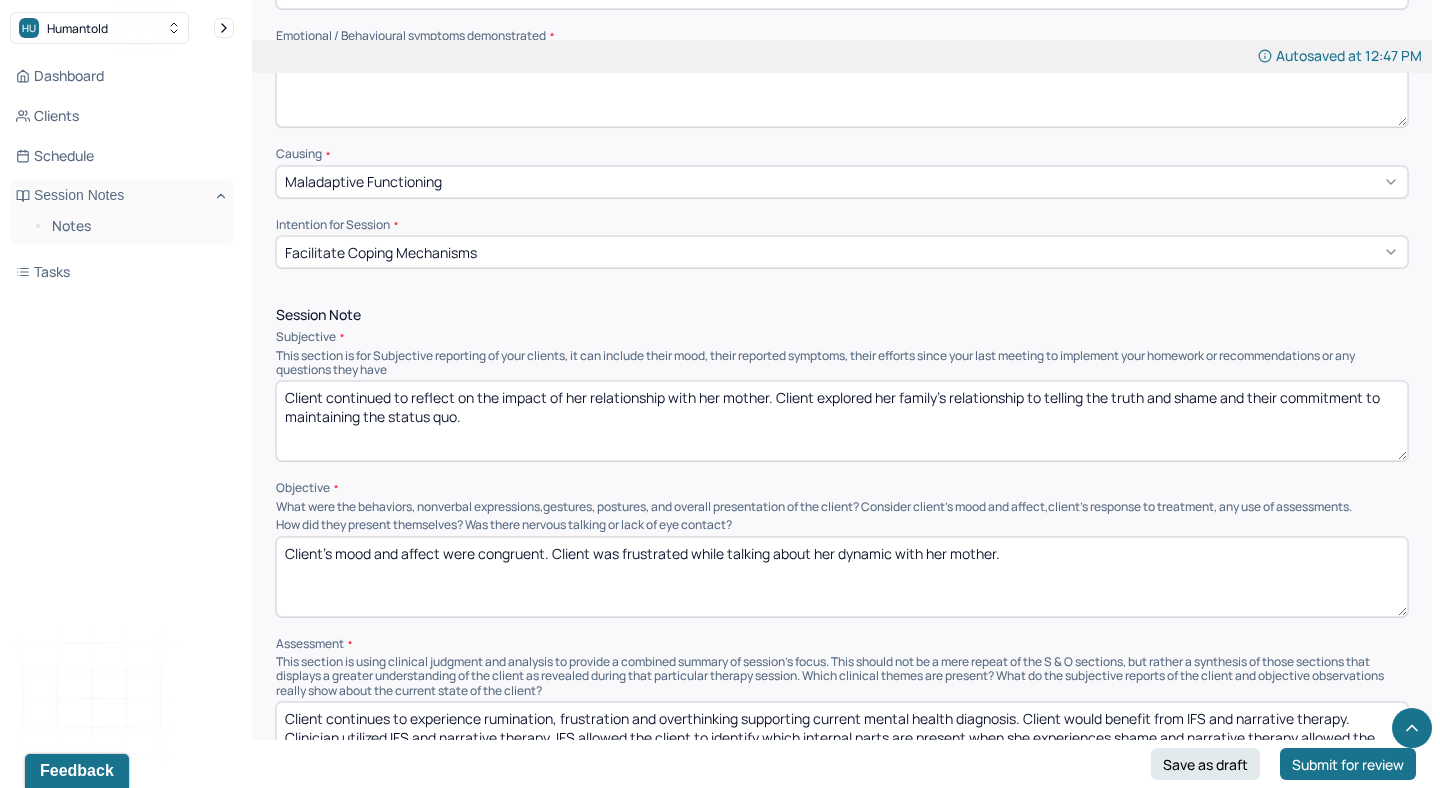 scroll, scrollTop: 922, scrollLeft: 0, axis: vertical 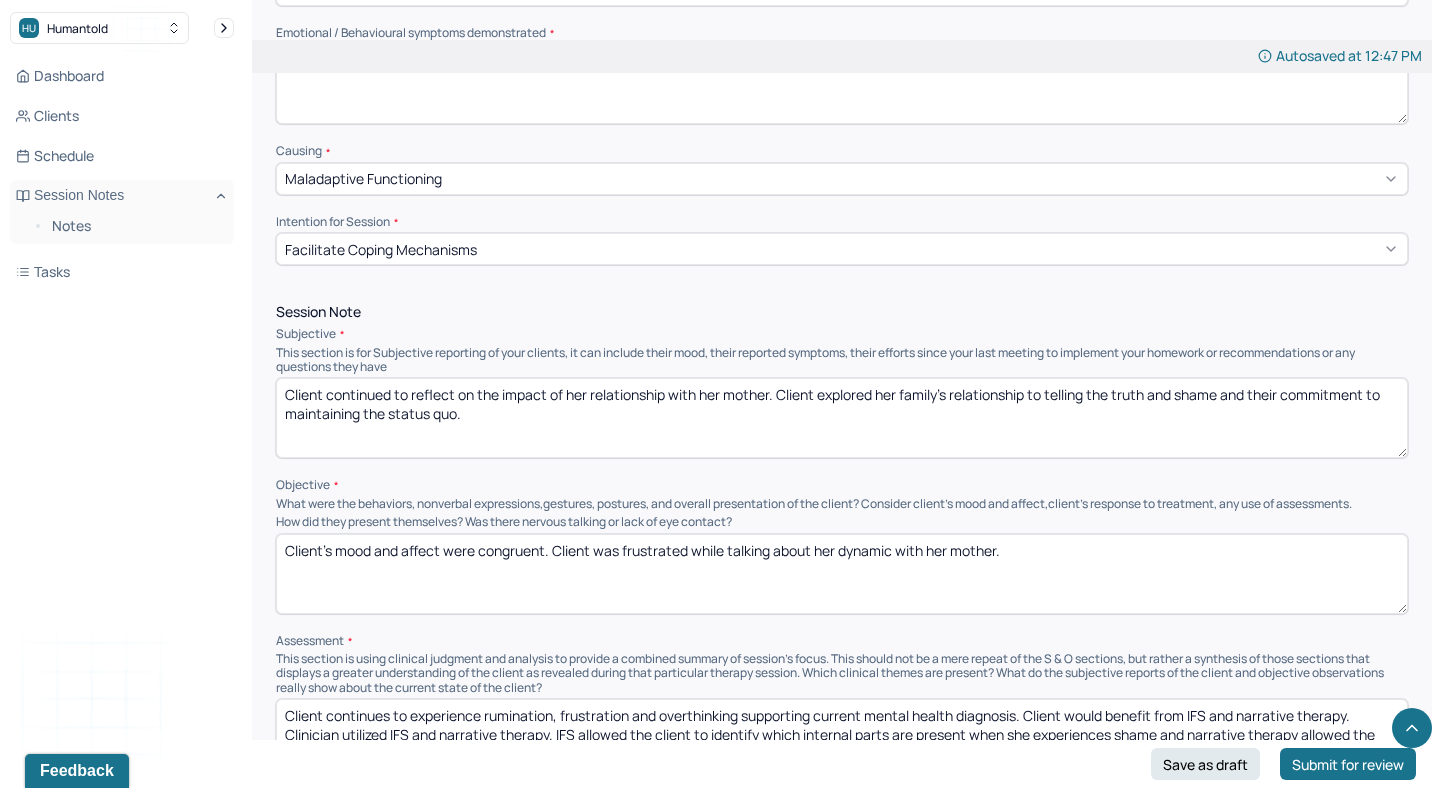 click on "Client continued to reflect on the impact of her relationship with her mother. Client explored her family's relationship to telling the truth and shame and their commitment to maintaining the status quo." at bounding box center (842, 418) 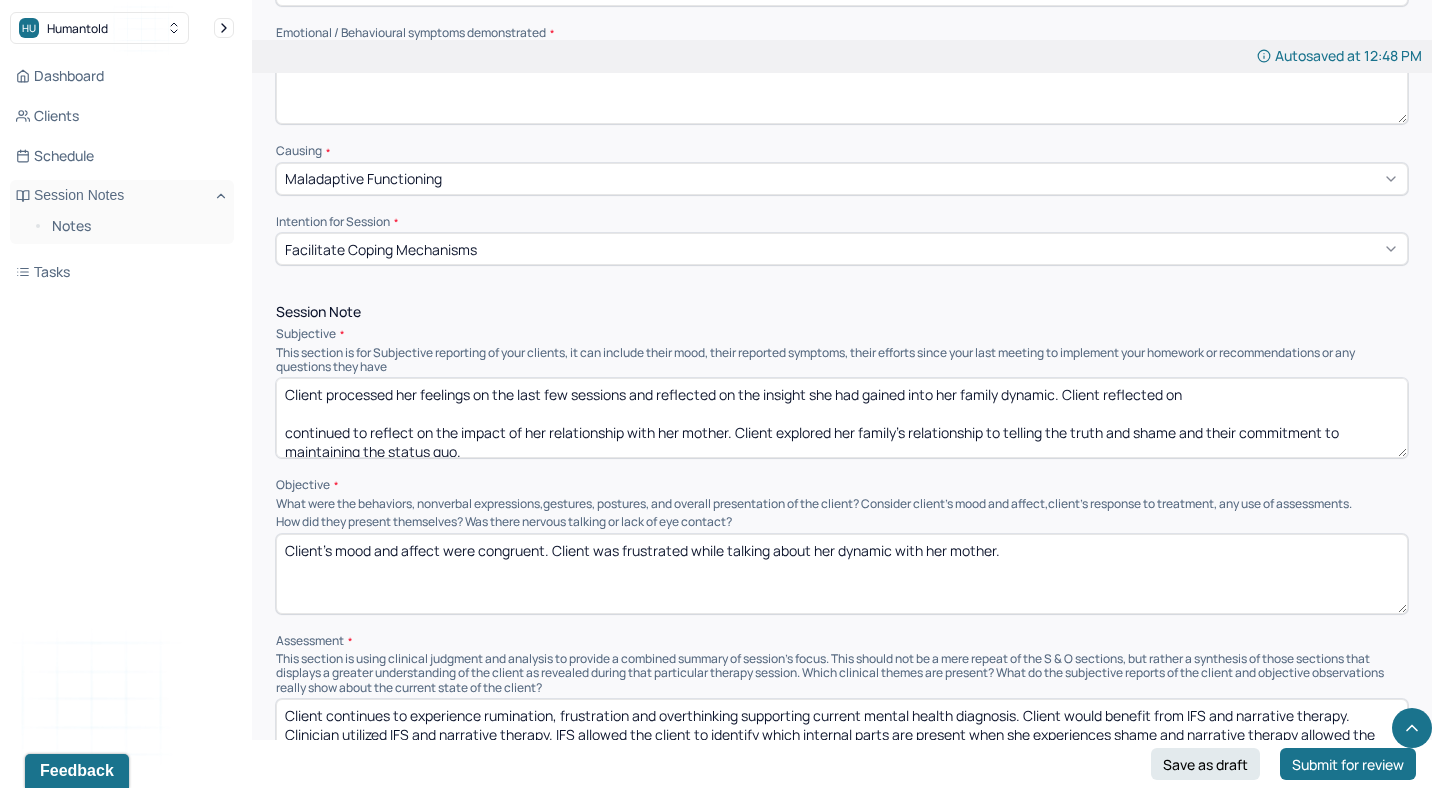 click on "Client processed her feelings on the last few sessions and reflected on the insight she had gained into her family dynamic. Client relfected on
continued to reflect on the impact of her relationship with her mother. Client explored her family's relationship to telling the truth and shame and their commitment to maintaining the status quo." at bounding box center [842, 418] 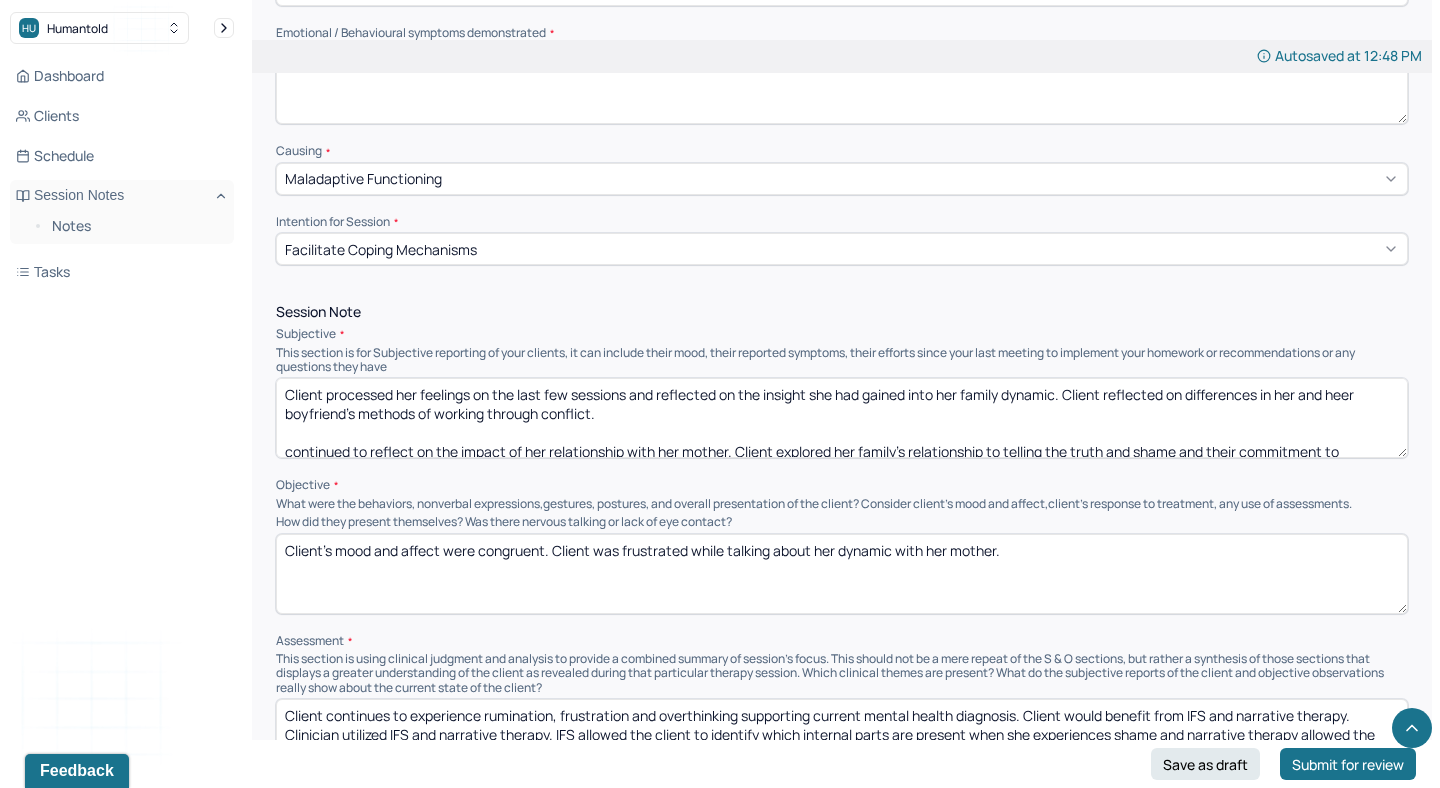click on "Client processed her feelings on the last few sessions and reflected on the insight she had gained into her family dynamic. Client reflected on differences in her and heer boyfriend's methods of working through conflict.
continued to reflect on the impact of her relationship with her mother. Client explored her family's relationship to telling the truth and shame and their commitment to maintaining the status quo." at bounding box center [842, 418] 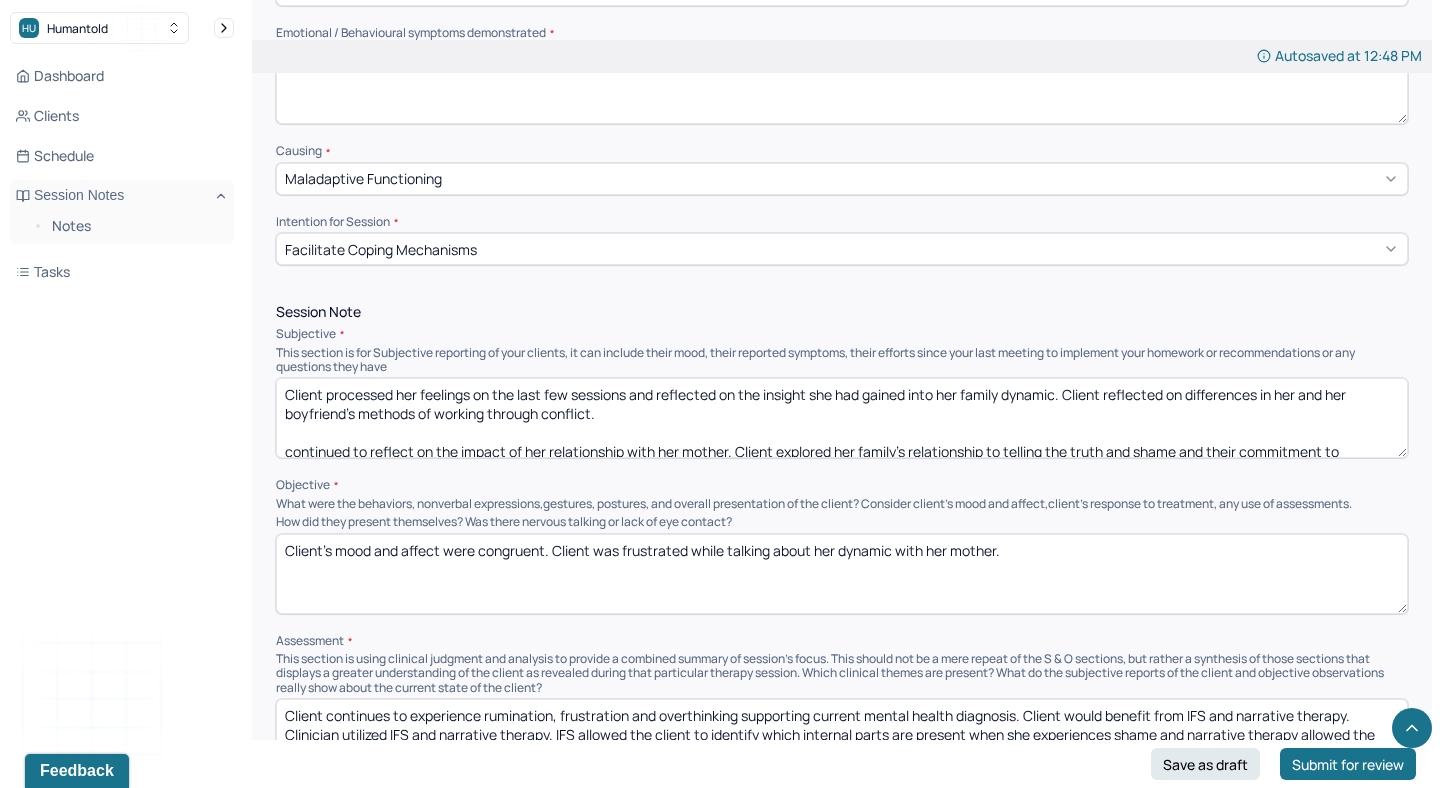 click on "Client processed her feelings on the last few sessions and reflected on the insight she had gained into her family dynamic. Client reflected on differences in her and heer boyfriend's methods of working through conflict.
continued to reflect on the impact of her relationship with her mother. Client explored her family's relationship to telling the truth and shame and their commitment to maintaining the status quo." at bounding box center [842, 418] 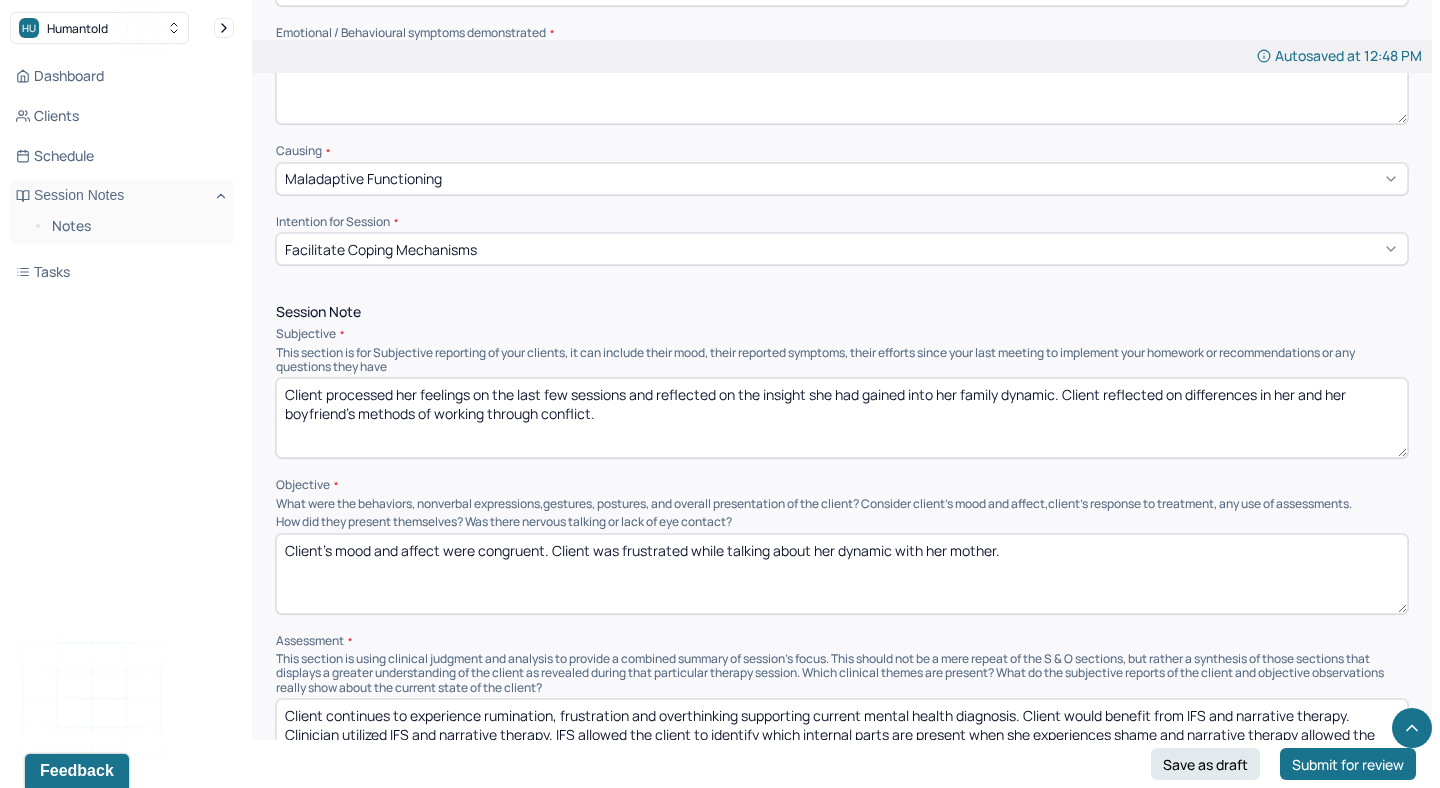 scroll, scrollTop: 0, scrollLeft: 0, axis: both 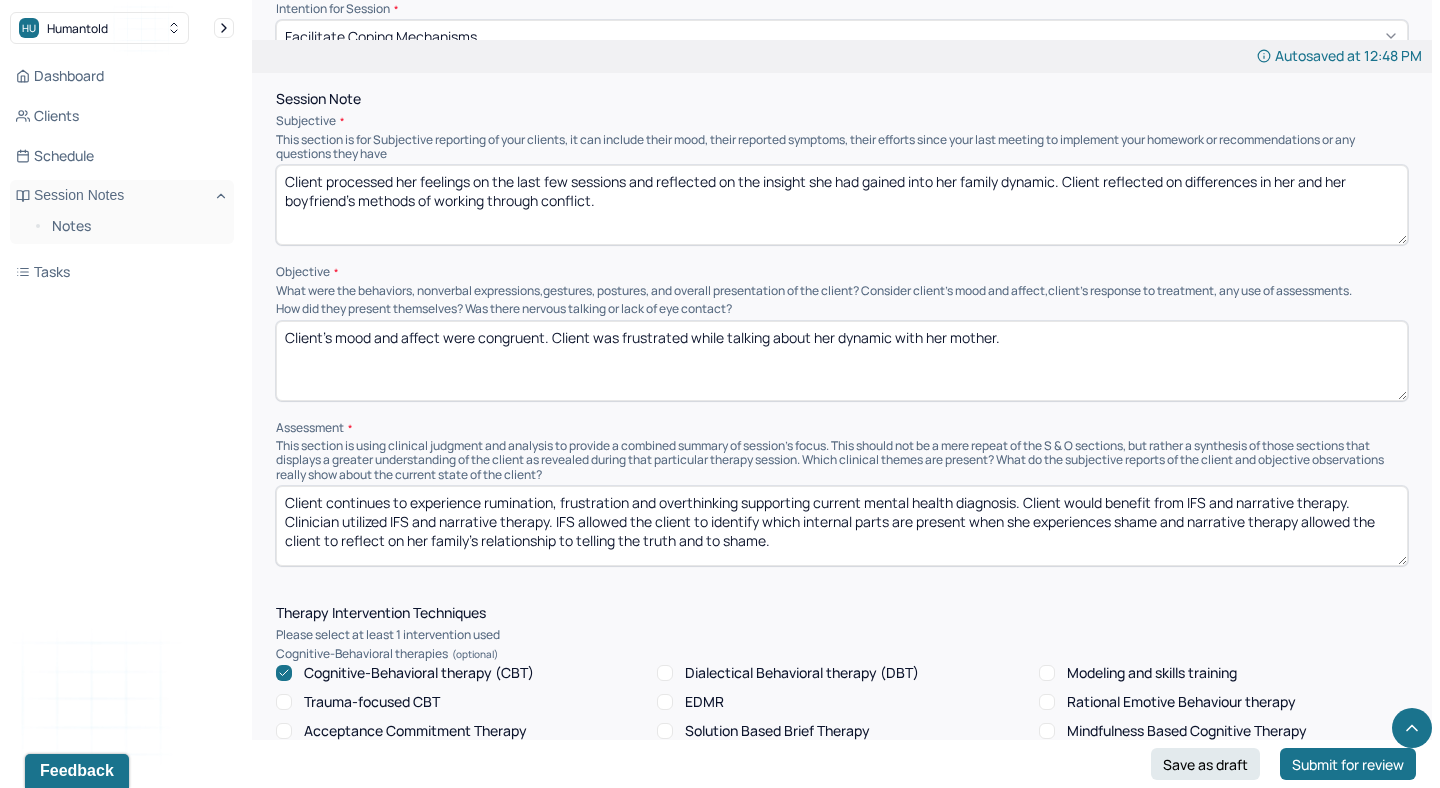 type on "Client processed her feelings on the last few sessions and reflected on the insight she had gained into her family dynamic. Client reflected on differences in her and her boyfriend's methods of working through conflict." 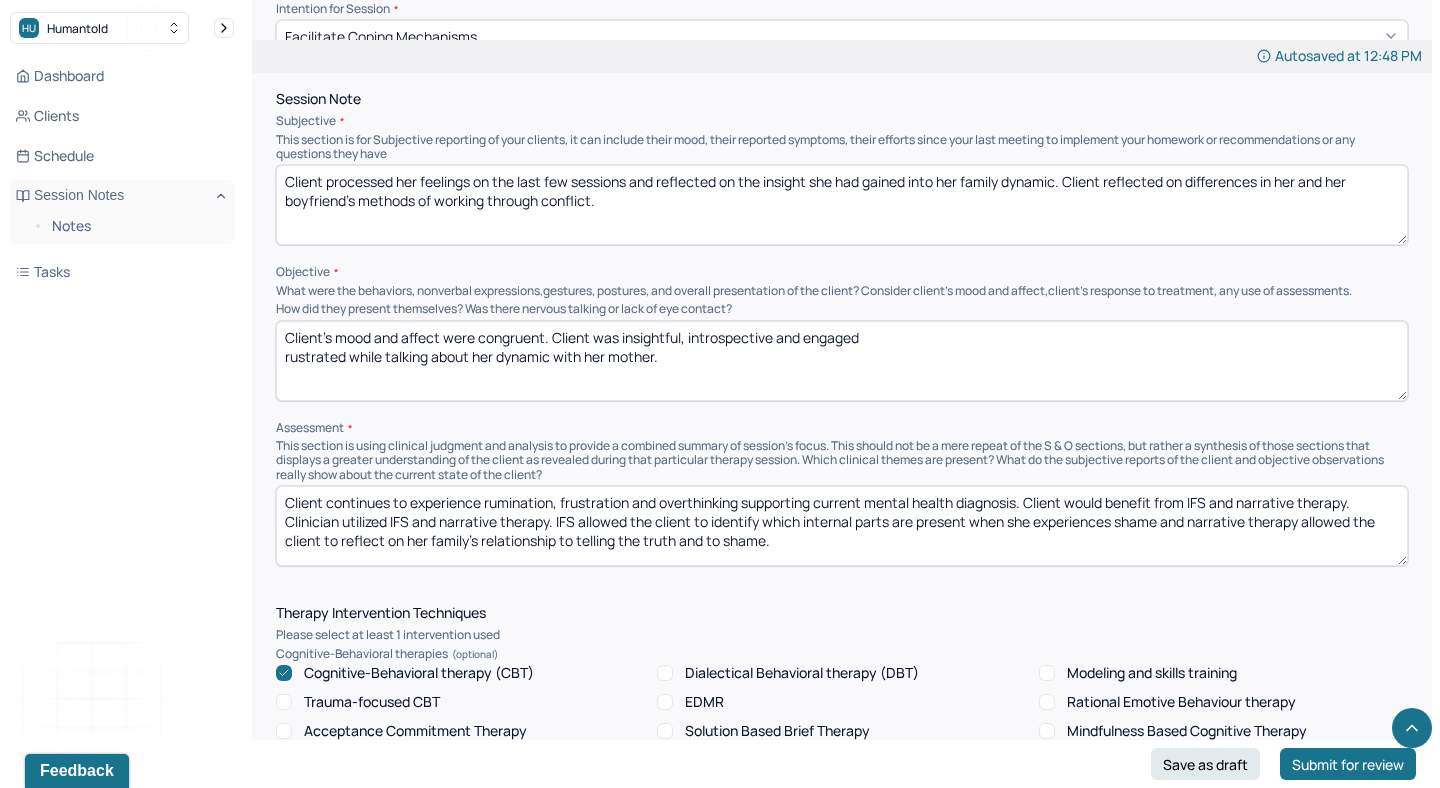 click on "Client's mood and affect were congruent. Client was
rustrated while talking about her dynamic with her mother." at bounding box center [842, 361] 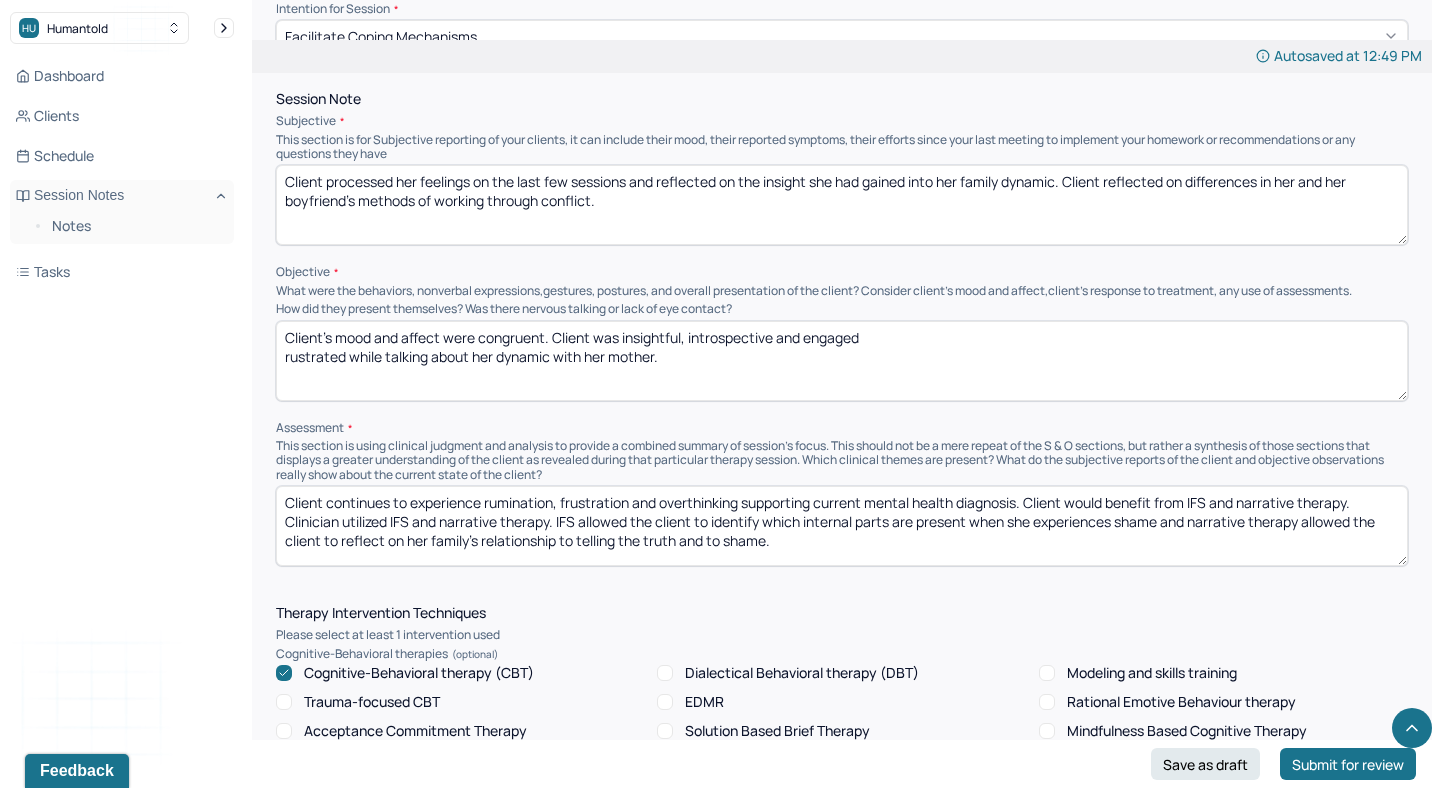 click on "Client's mood and affect were congruent. Client was insightful, introspective and engaged
rustrated while talking about her dynamic with her mother." at bounding box center [842, 361] 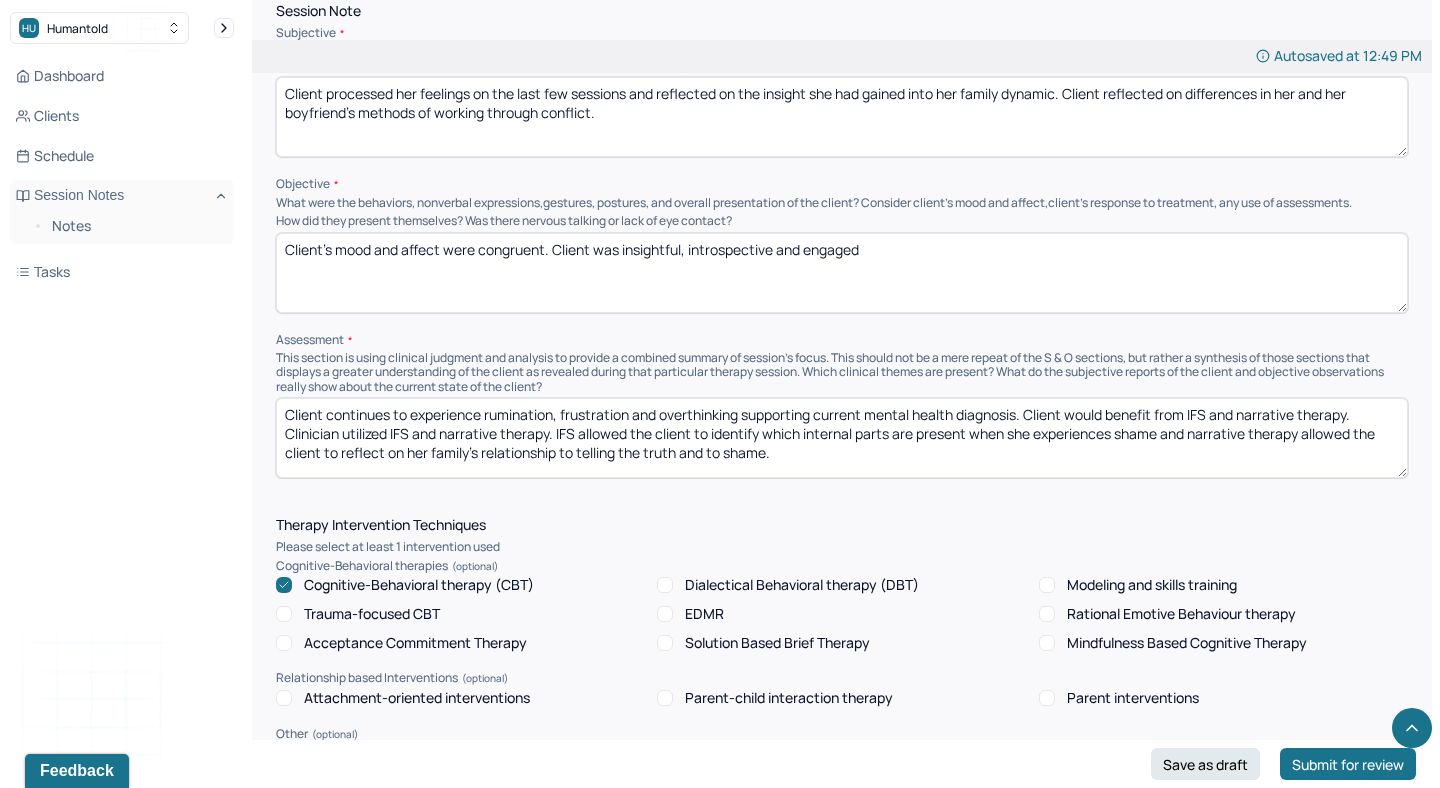 scroll, scrollTop: 1224, scrollLeft: 0, axis: vertical 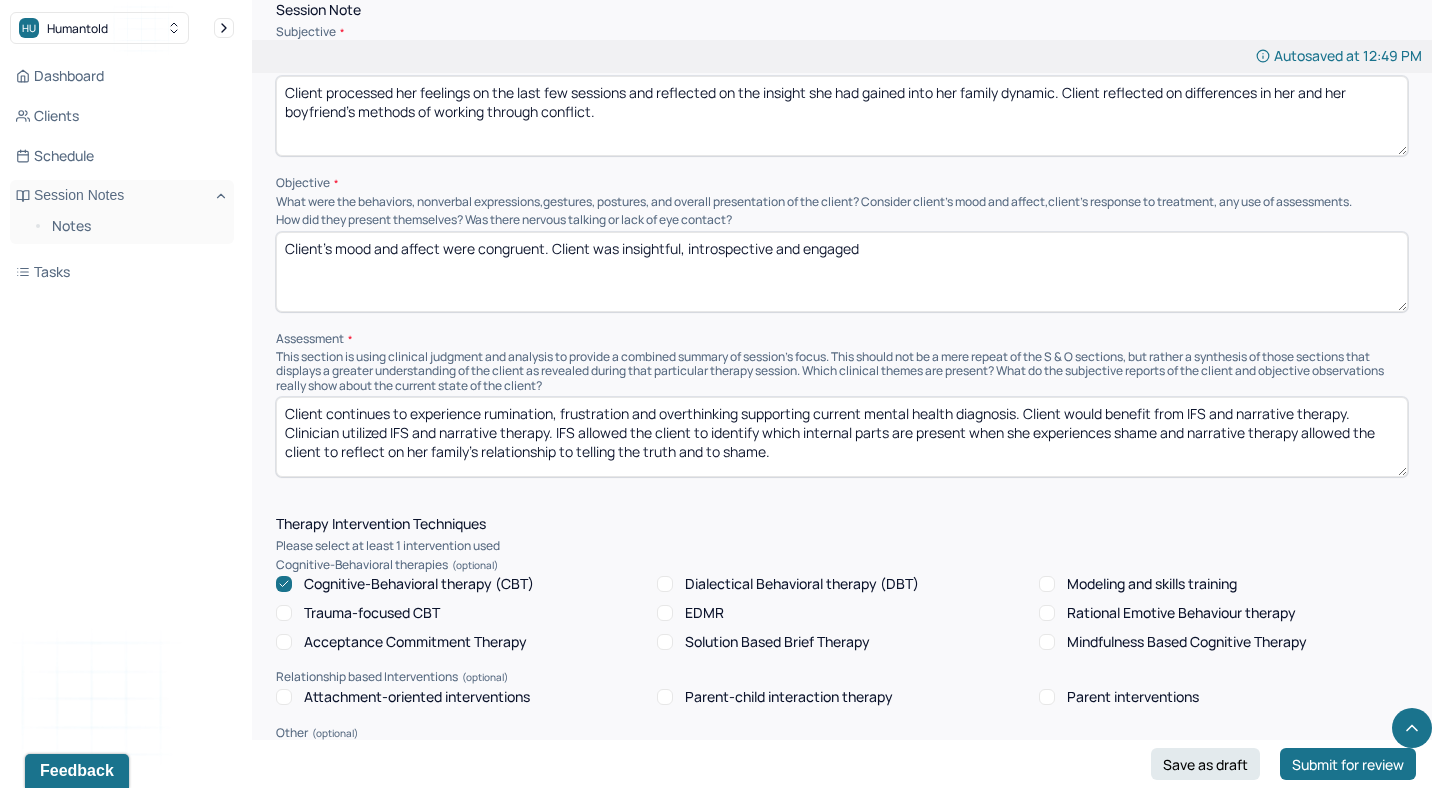 type on "Client's mood and affect were congruent. Client was insightful, introspective and engaged" 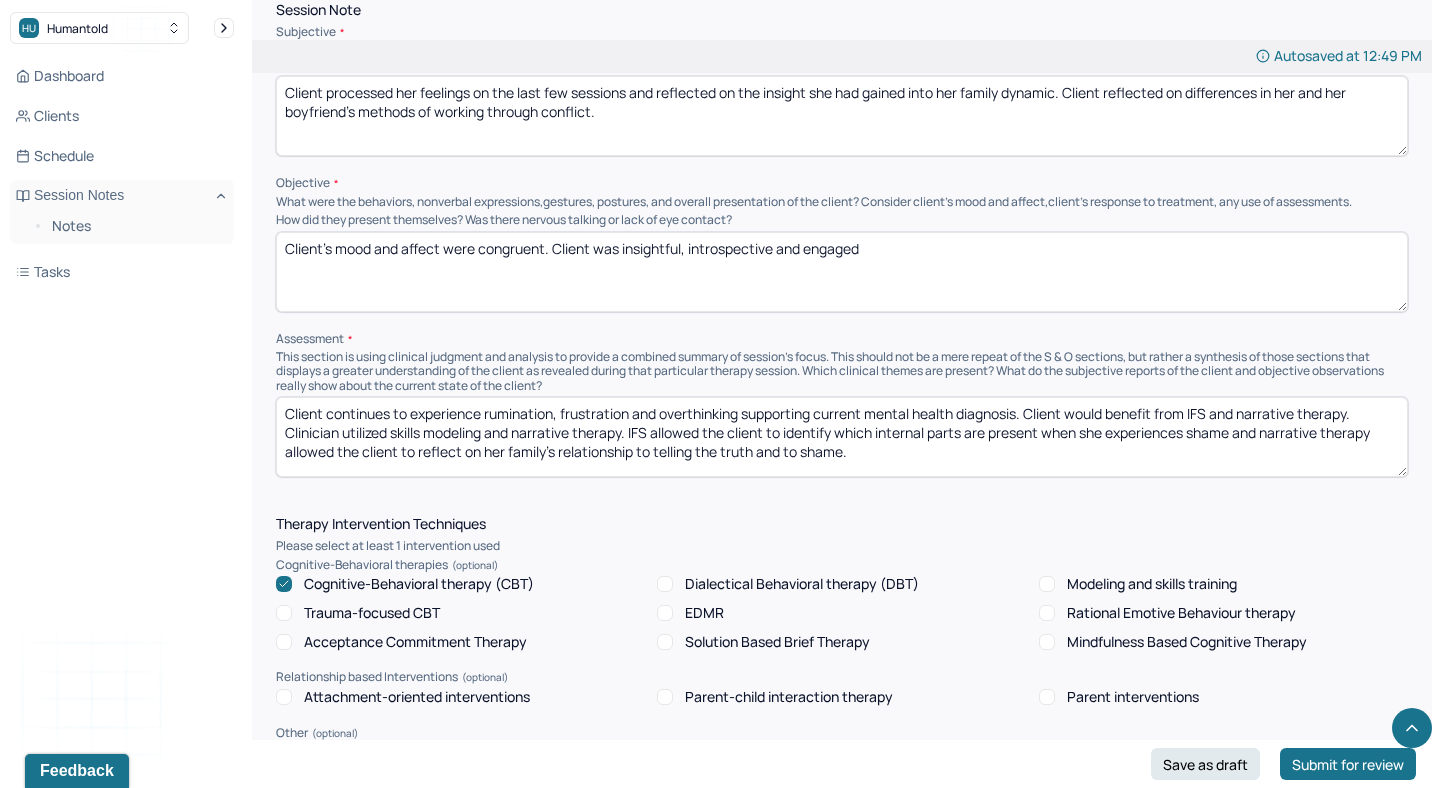 drag, startPoint x: 488, startPoint y: 428, endPoint x: 393, endPoint y: 432, distance: 95.084175 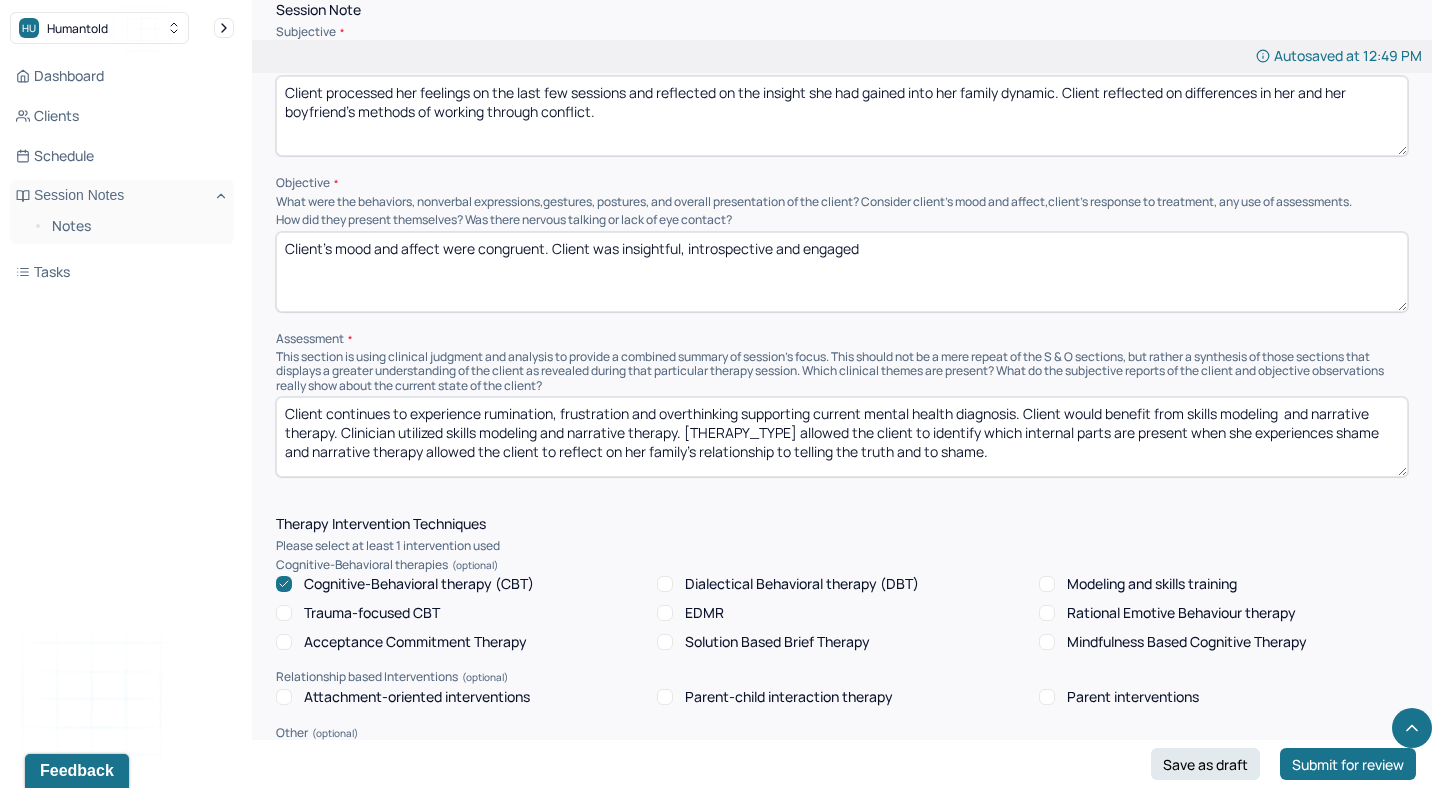 click on "Client continues to experience rumination, frustration and overthinking supporting current mental health diagnosis. Client would benefit from skills modeling  and narrative therapy. Clinician utilized skills modeling and narrative therapy. [THERAPY_TYPE] allowed the client to identify which internal parts are present when she experiences shame and narrative therapy allowed the client to reflect on her family's relationship to telling the truth and to shame." at bounding box center (842, 437) 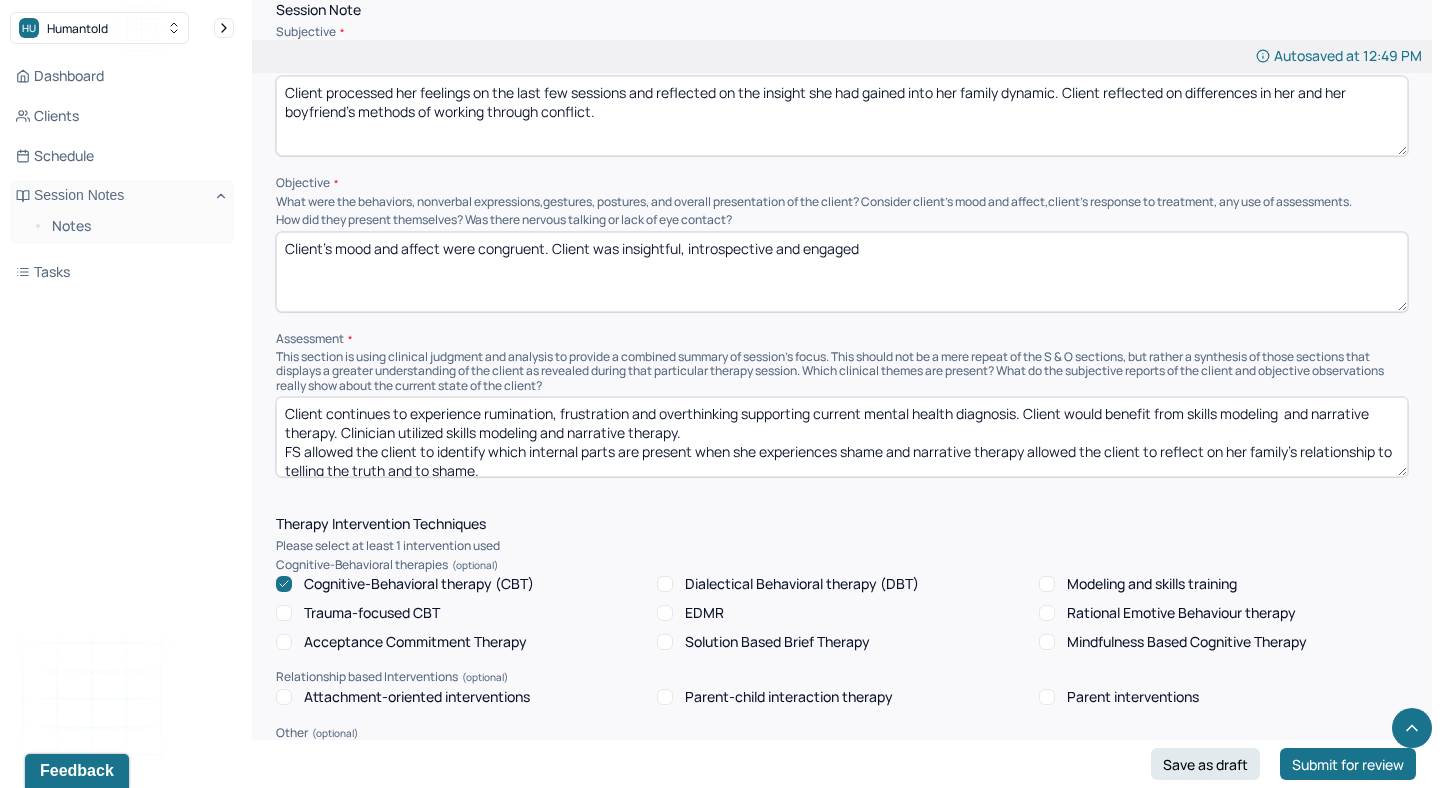 paste on "skills modeling" 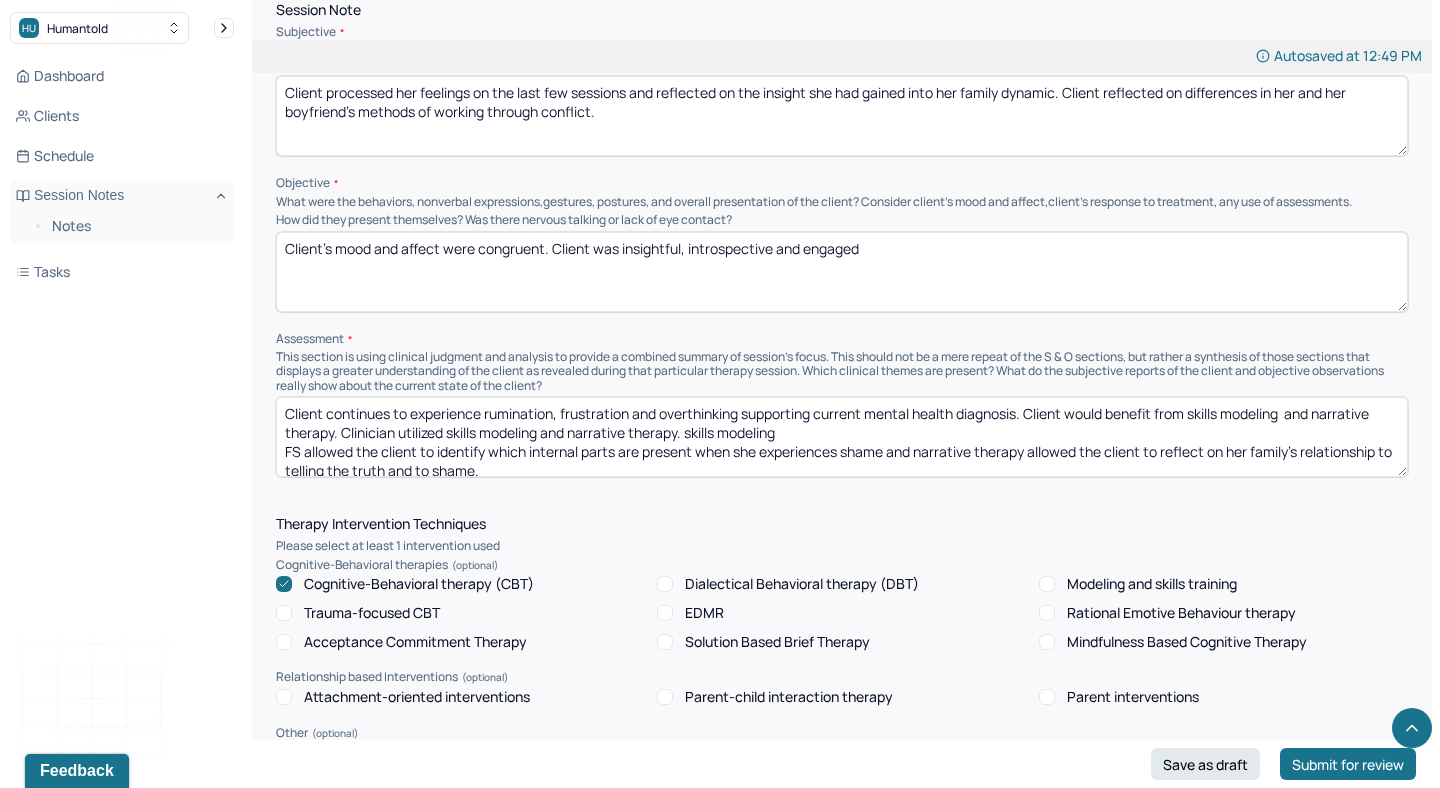 click on "Client continues to experience rumination, frustration and overthinking supporting current mental health diagnosis. Client would benefit from skills modeling  and narrative therapy. Clinician utilized skills modeling and narrative therapy. I
FS allowed the client to identify which internal parts are present when she experiences shame and narrative therapy allowed the client to reflect on her family's relationship to telling the truth and to shame." at bounding box center [842, 437] 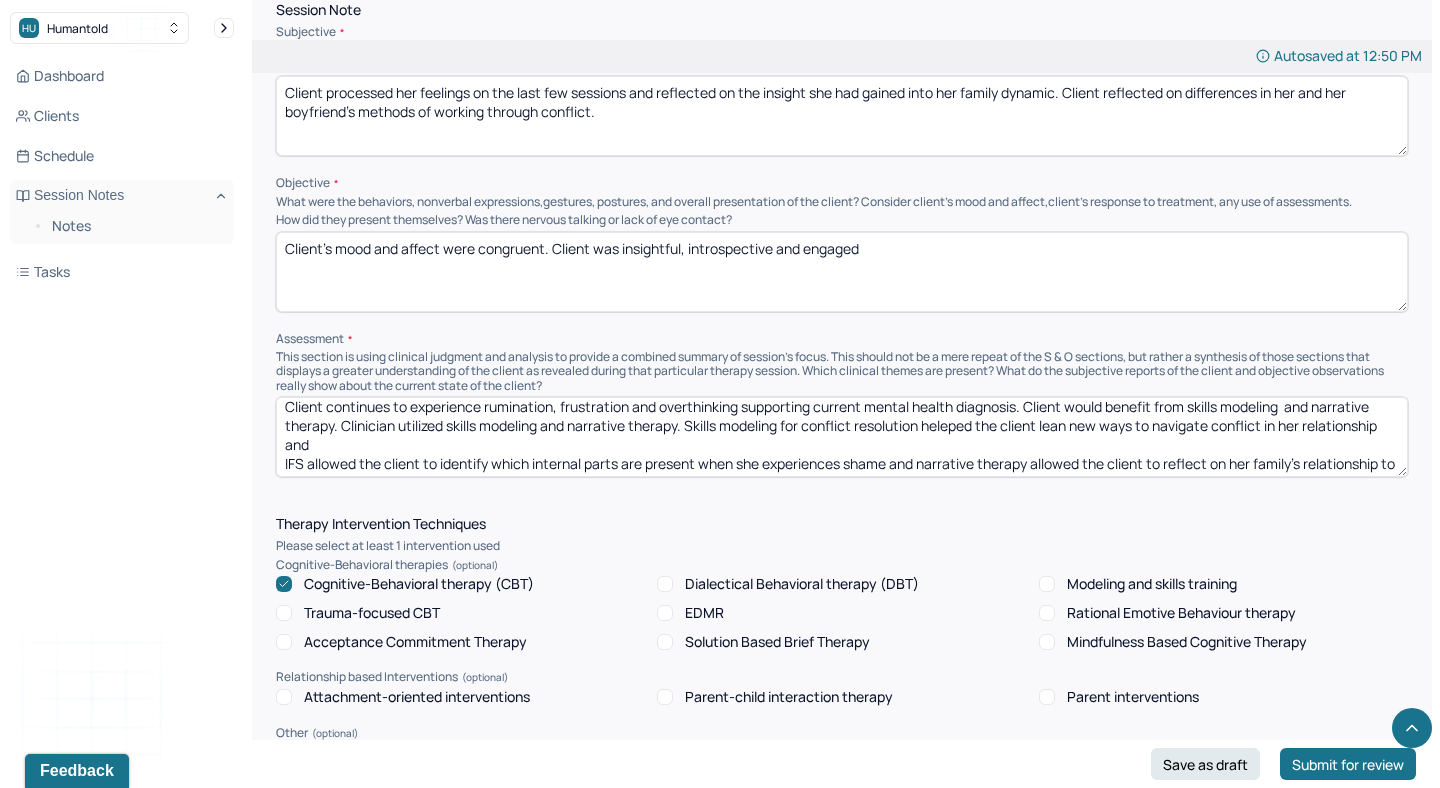 scroll, scrollTop: 28, scrollLeft: 0, axis: vertical 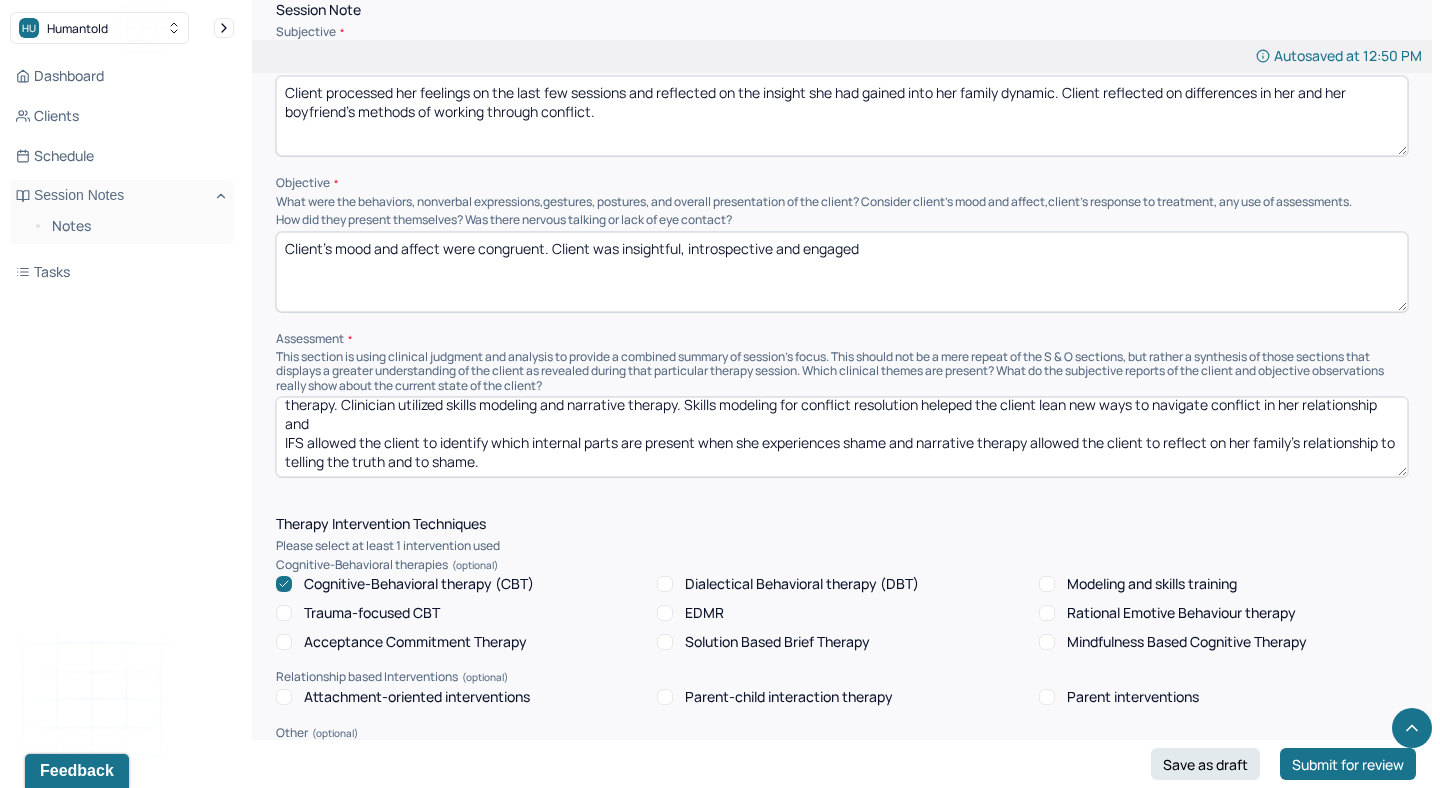 drag, startPoint x: 917, startPoint y: 464, endPoint x: 282, endPoint y: 442, distance: 635.381 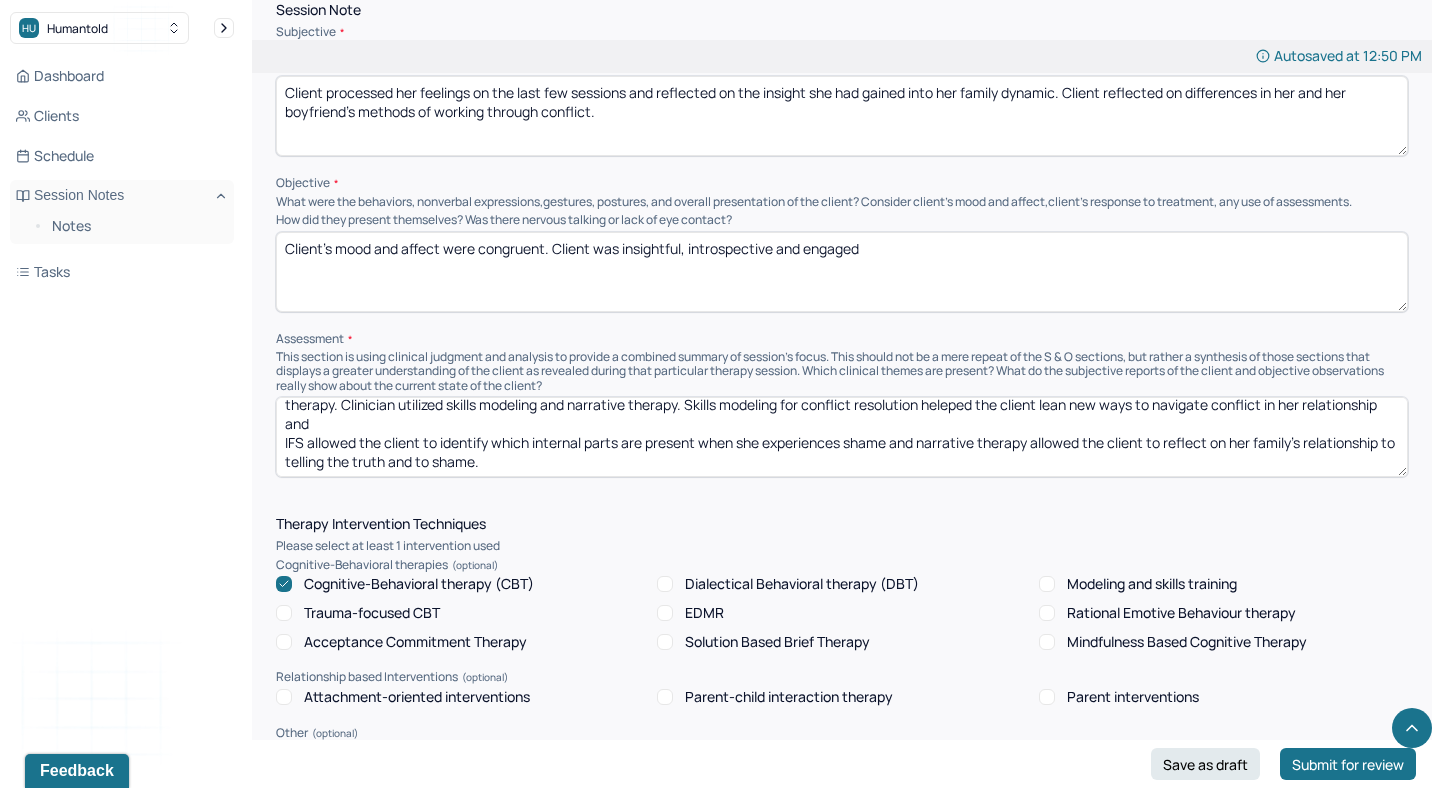 click on "Client continues to experience rumination, frustration and overthinking supporting current mental health diagnosis. Client would benefit from skills modeling  and narrative therapy. Clinician utilized skills modeling and narrative therapy. Skills modeling for conflict resolution heleped the client lean new ways to navigate conflict in her relationship and
IFS allowed the client to identify which internal parts are present when she experiences shame and narrative therapy allowed the client to reflect on her family's relationship to telling the truth and to shame." at bounding box center (842, 437) 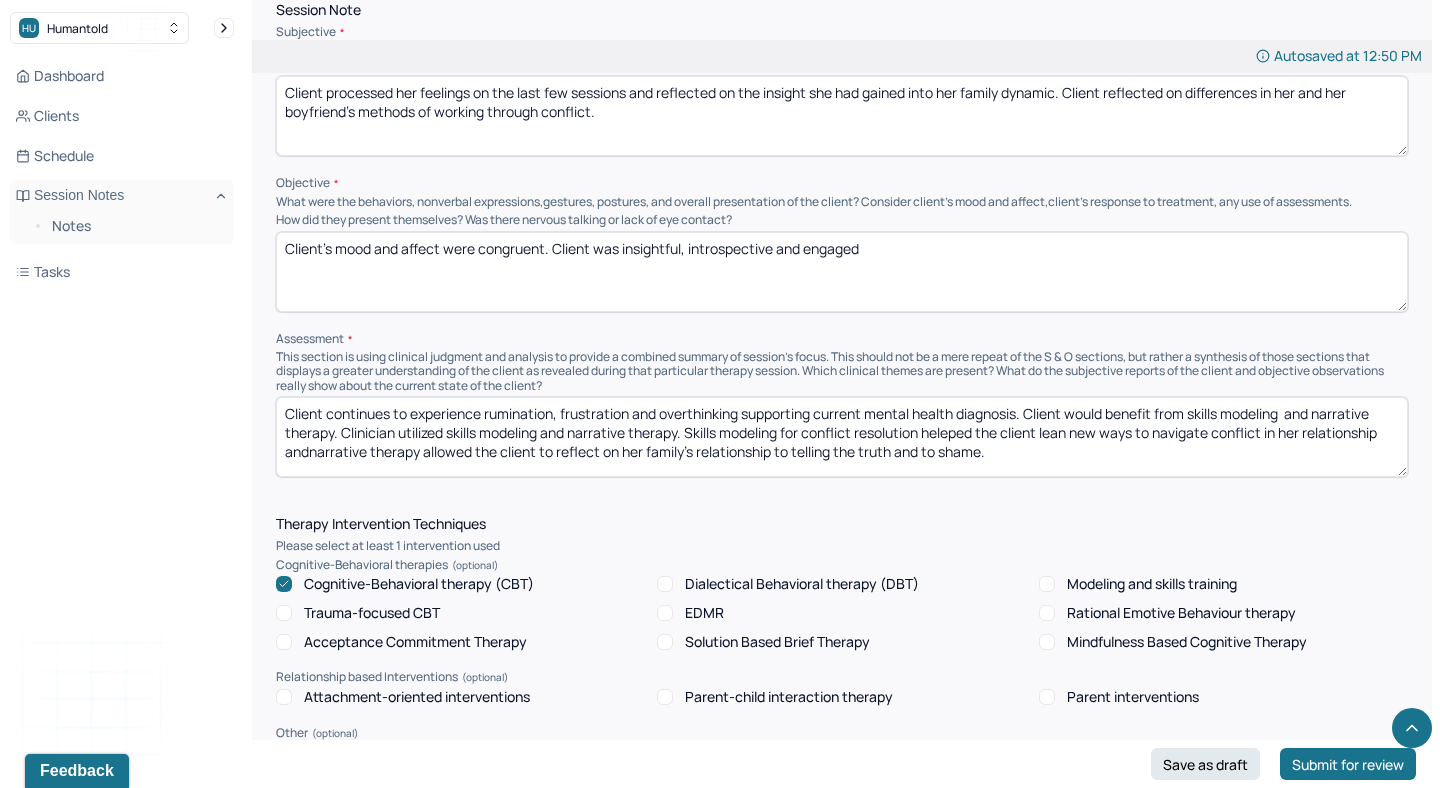 scroll, scrollTop: 0, scrollLeft: 0, axis: both 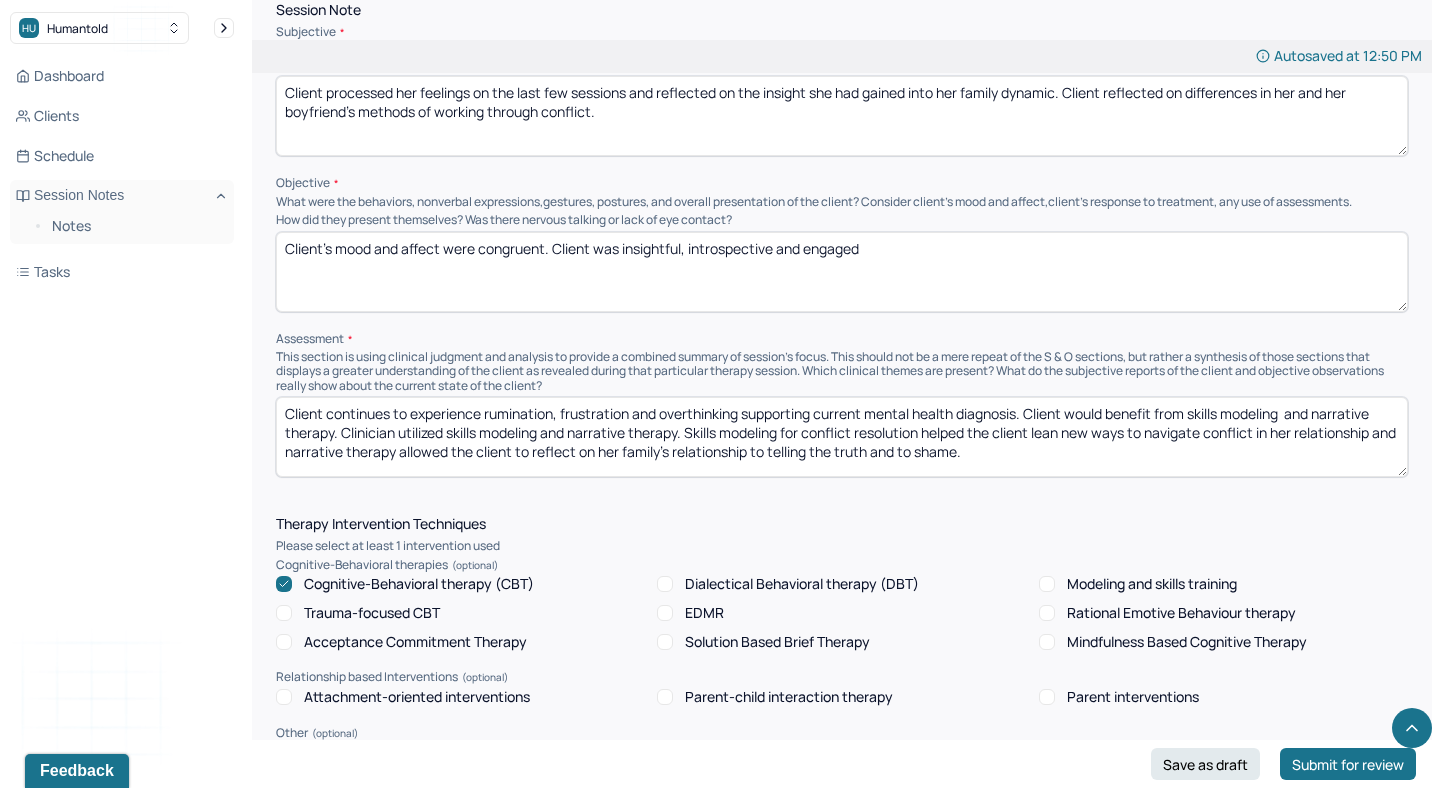 drag, startPoint x: 558, startPoint y: 449, endPoint x: 817, endPoint y: 591, distance: 295.37265 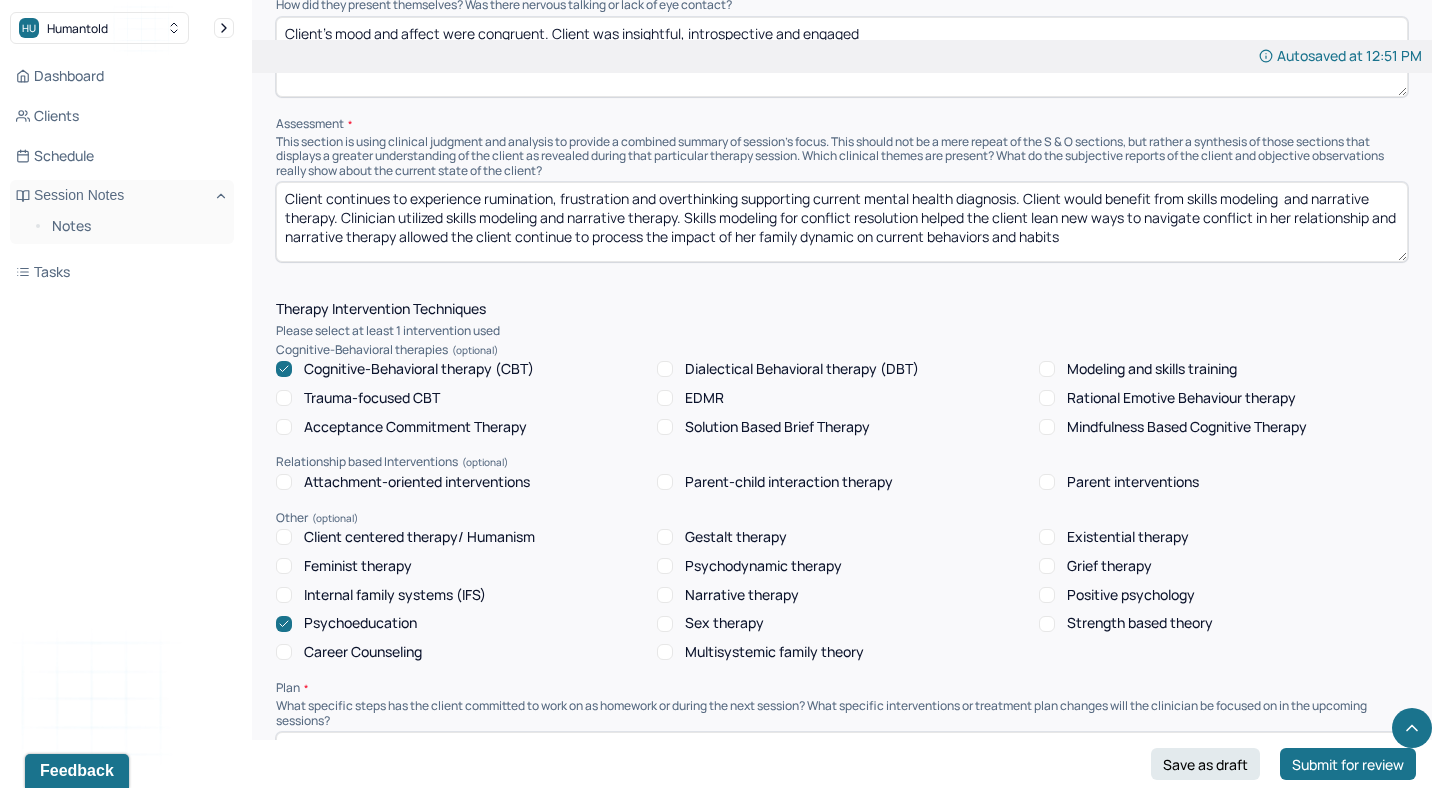 scroll, scrollTop: 1463, scrollLeft: 0, axis: vertical 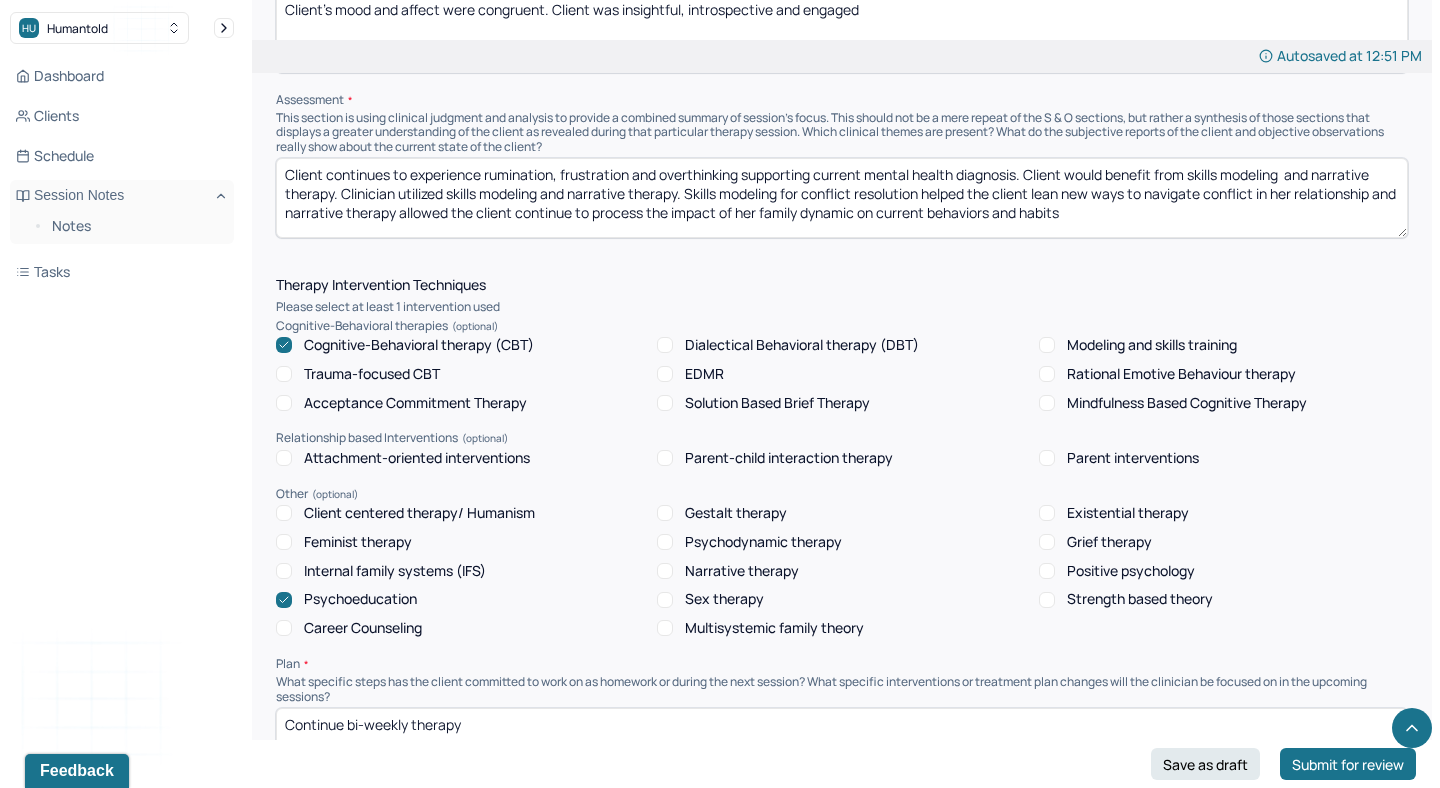 type on "Client continues to experience rumination, frustration and overthinking supporting current mental health diagnosis. Client would benefit from skills modeling  and narrative therapy. Clinician utilized skills modeling and narrative therapy. Skills modeling for conflict resolution helped the client lean new ways to navigate conflict in her relationship and narrative therapy allowed the client continue to process the impact of her family dynamic on current behaviors and habits" 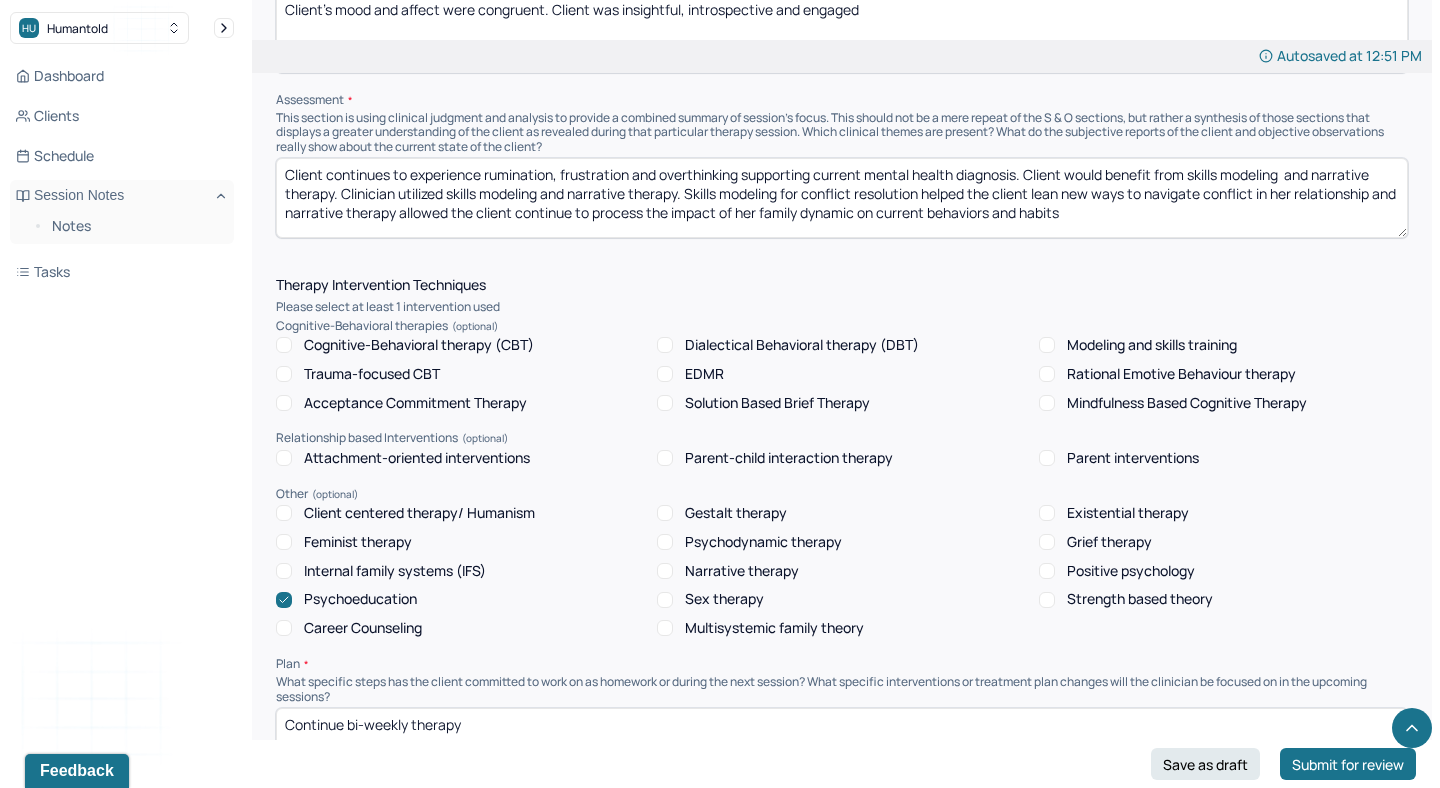 click on "Narrative therapy" at bounding box center (665, 571) 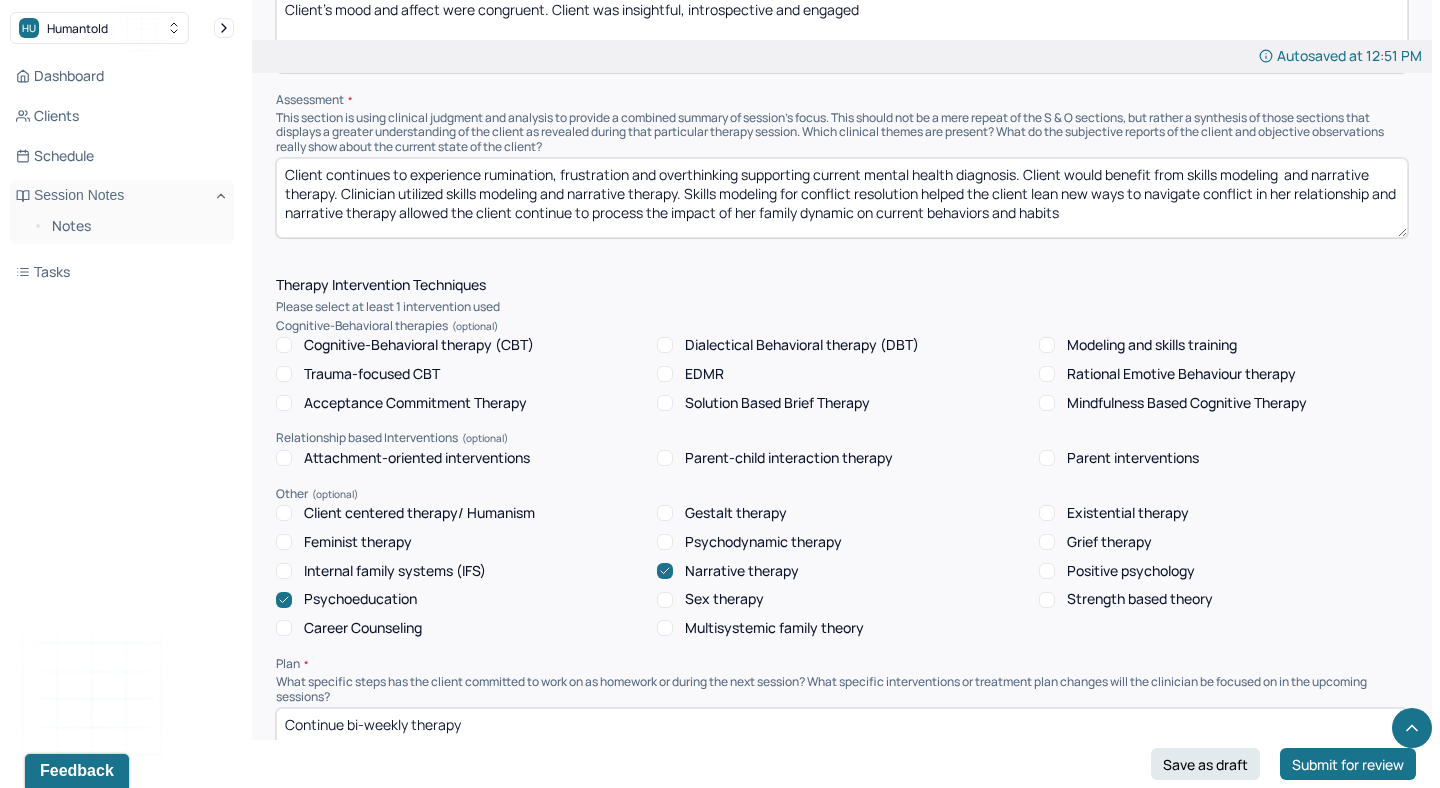 click 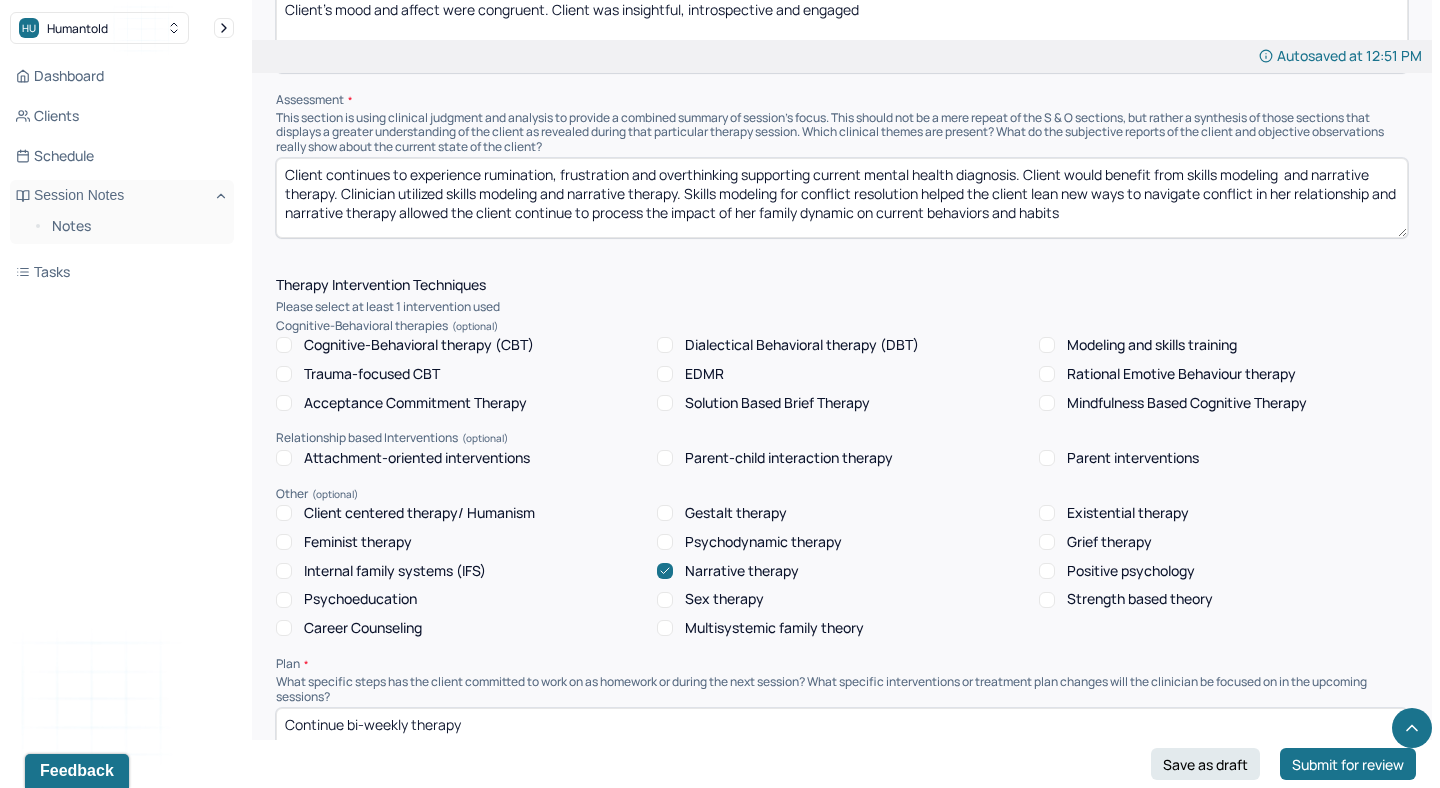 click on "Modeling and skills training" at bounding box center [1047, 345] 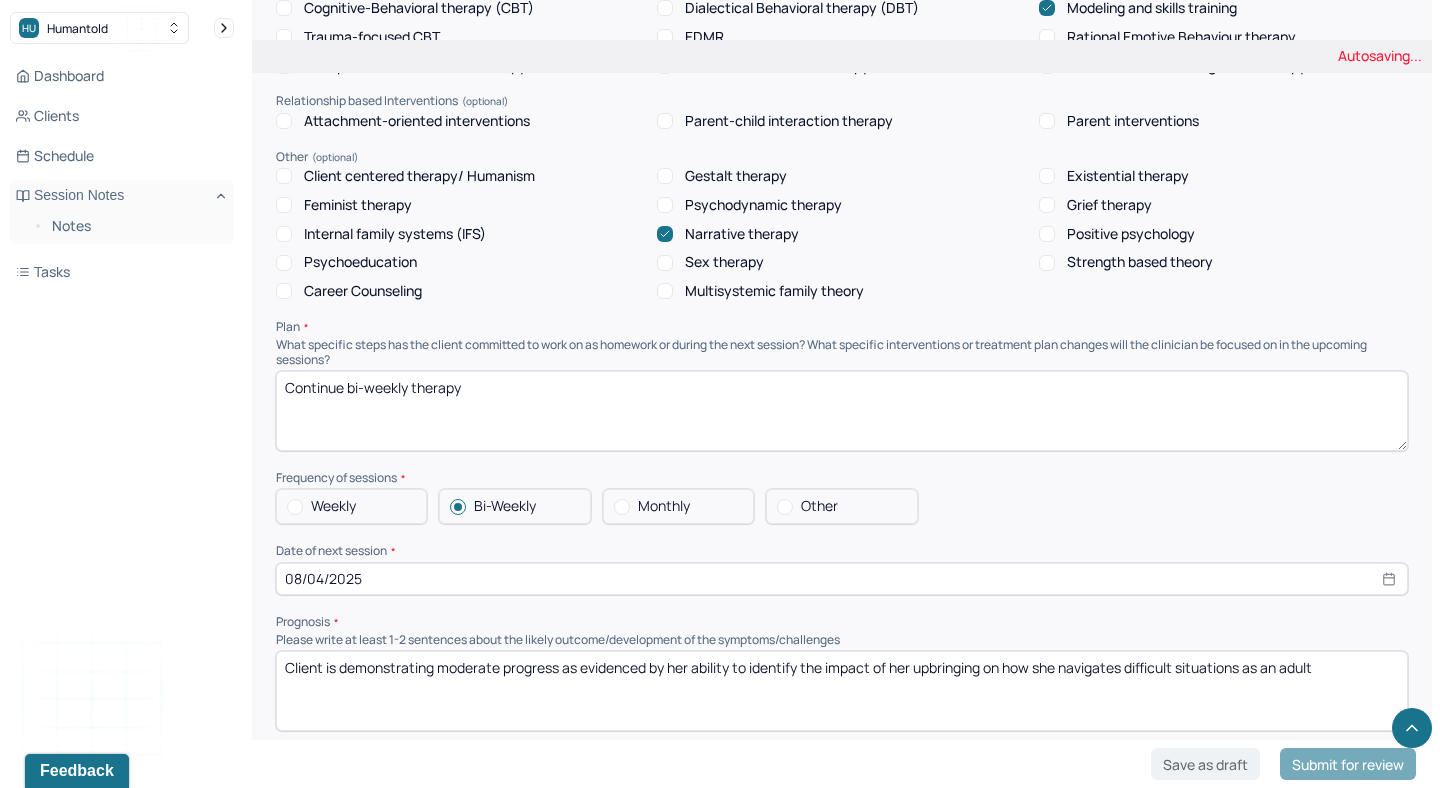 scroll, scrollTop: 1803, scrollLeft: 0, axis: vertical 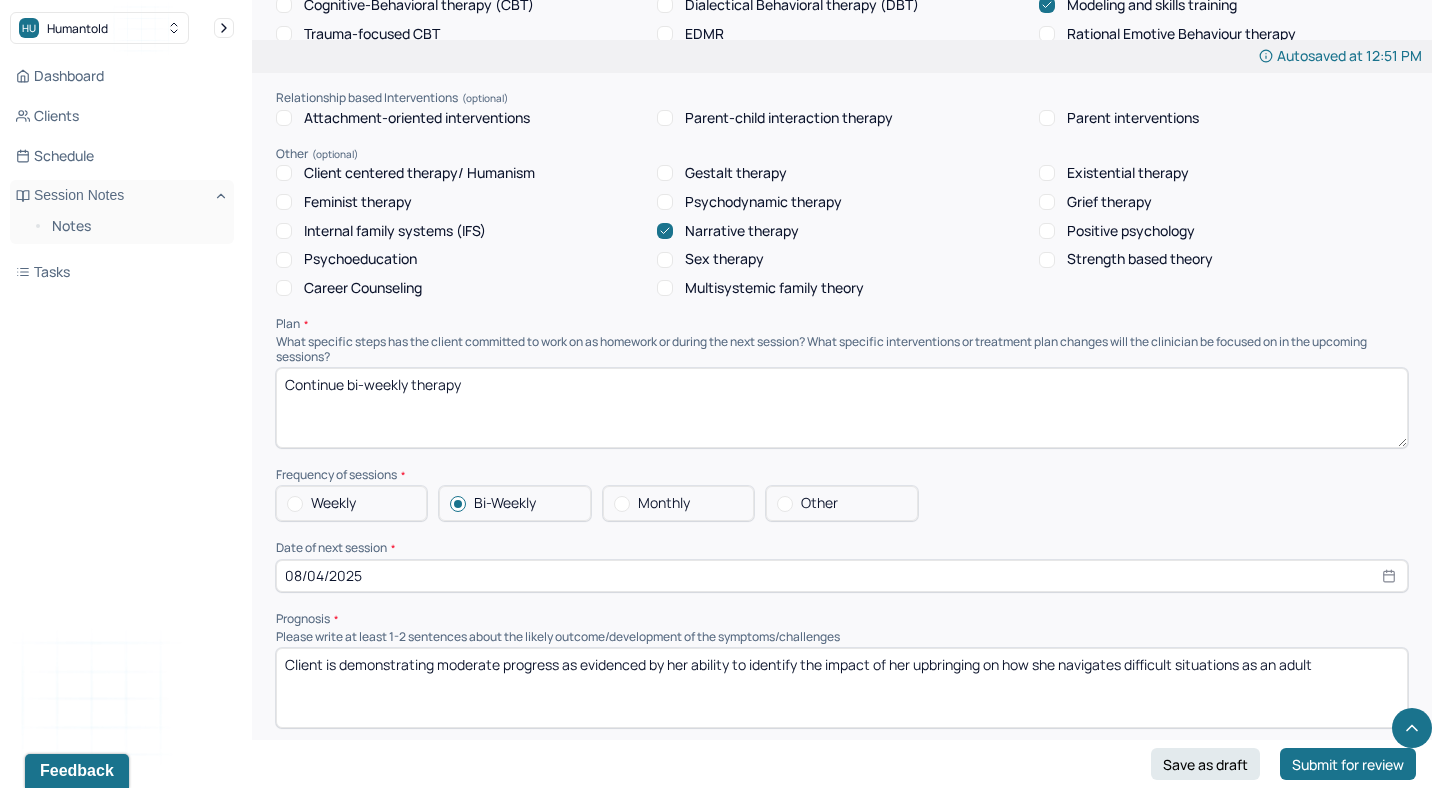 click on "08/04/2025" at bounding box center (842, 576) 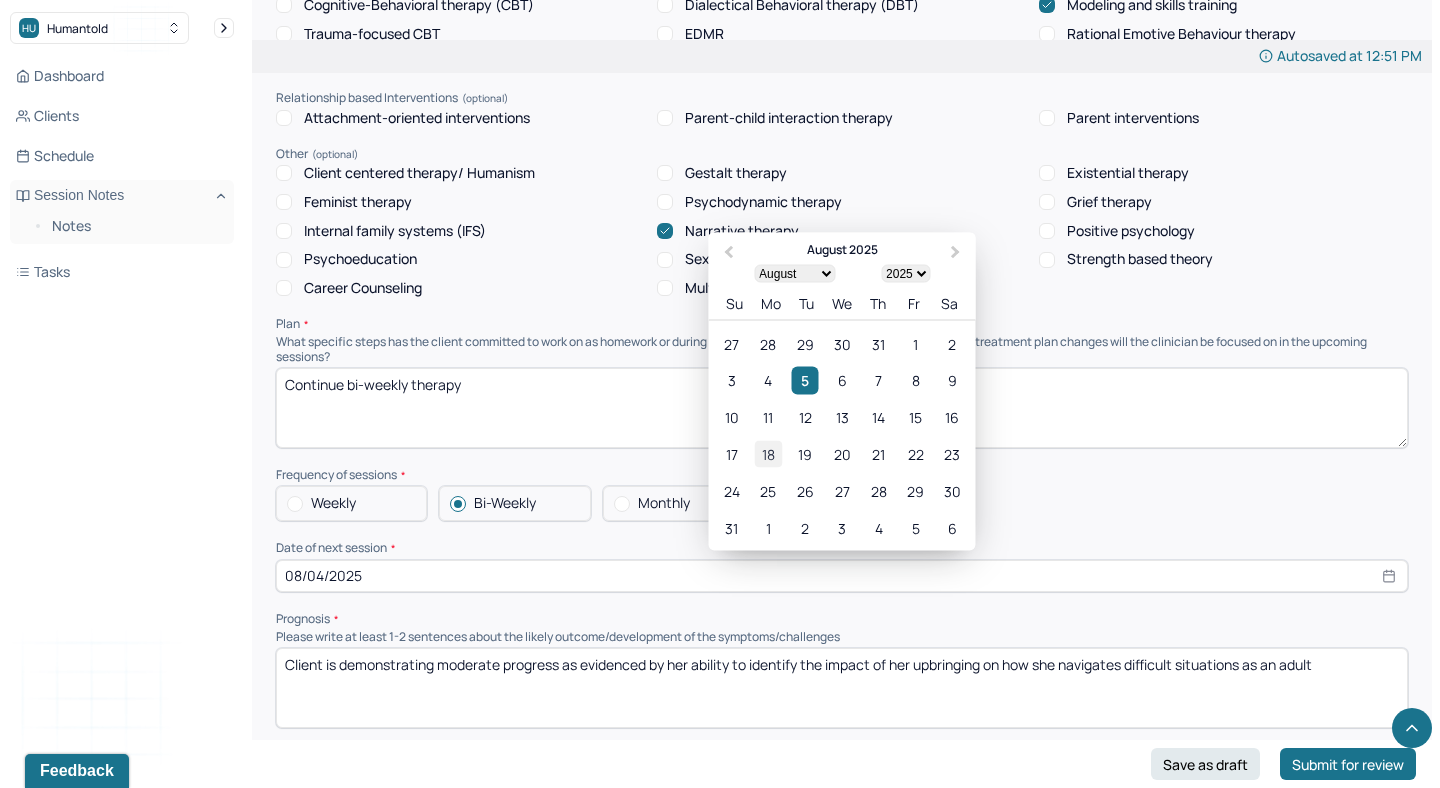 click on "18" at bounding box center (768, 453) 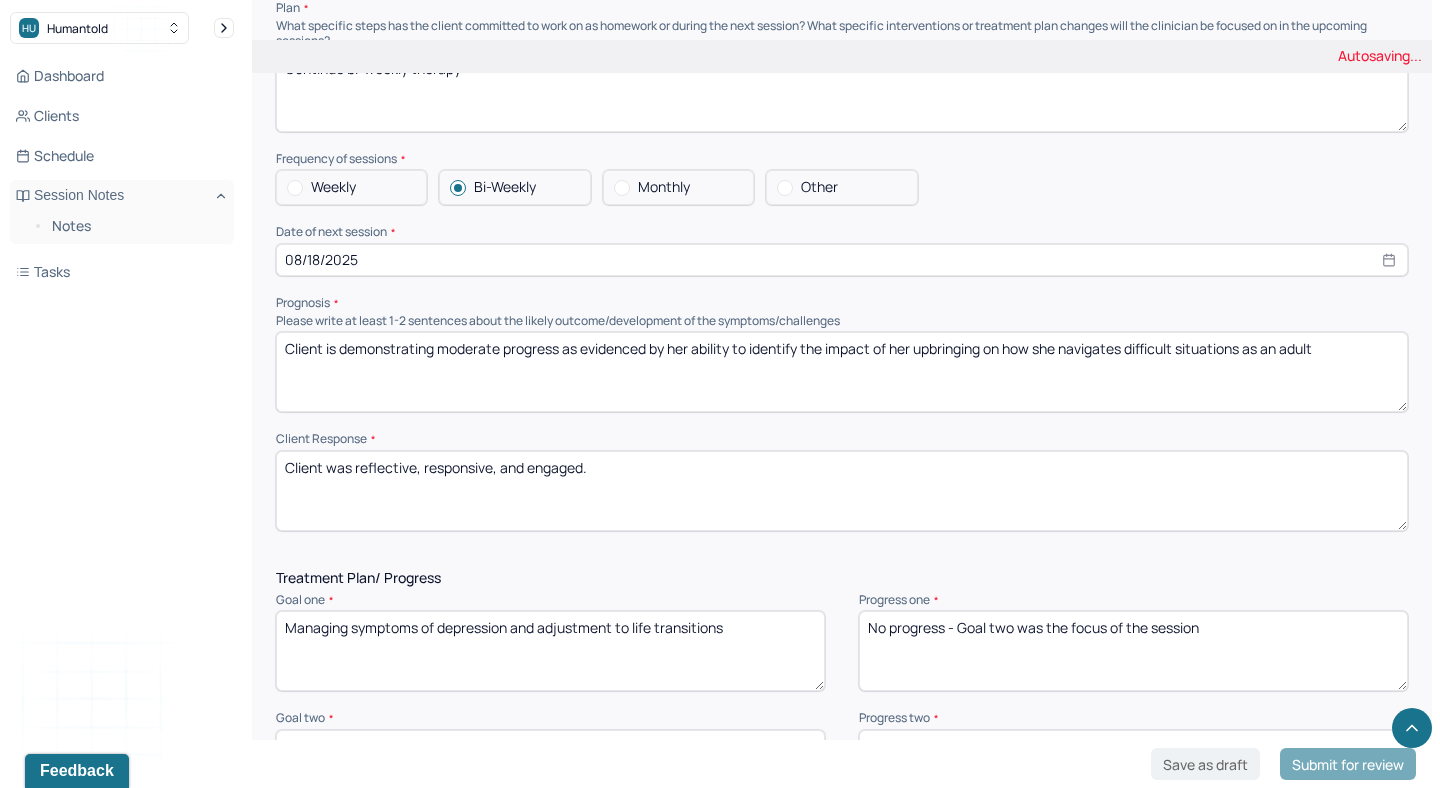 scroll, scrollTop: 2122, scrollLeft: 0, axis: vertical 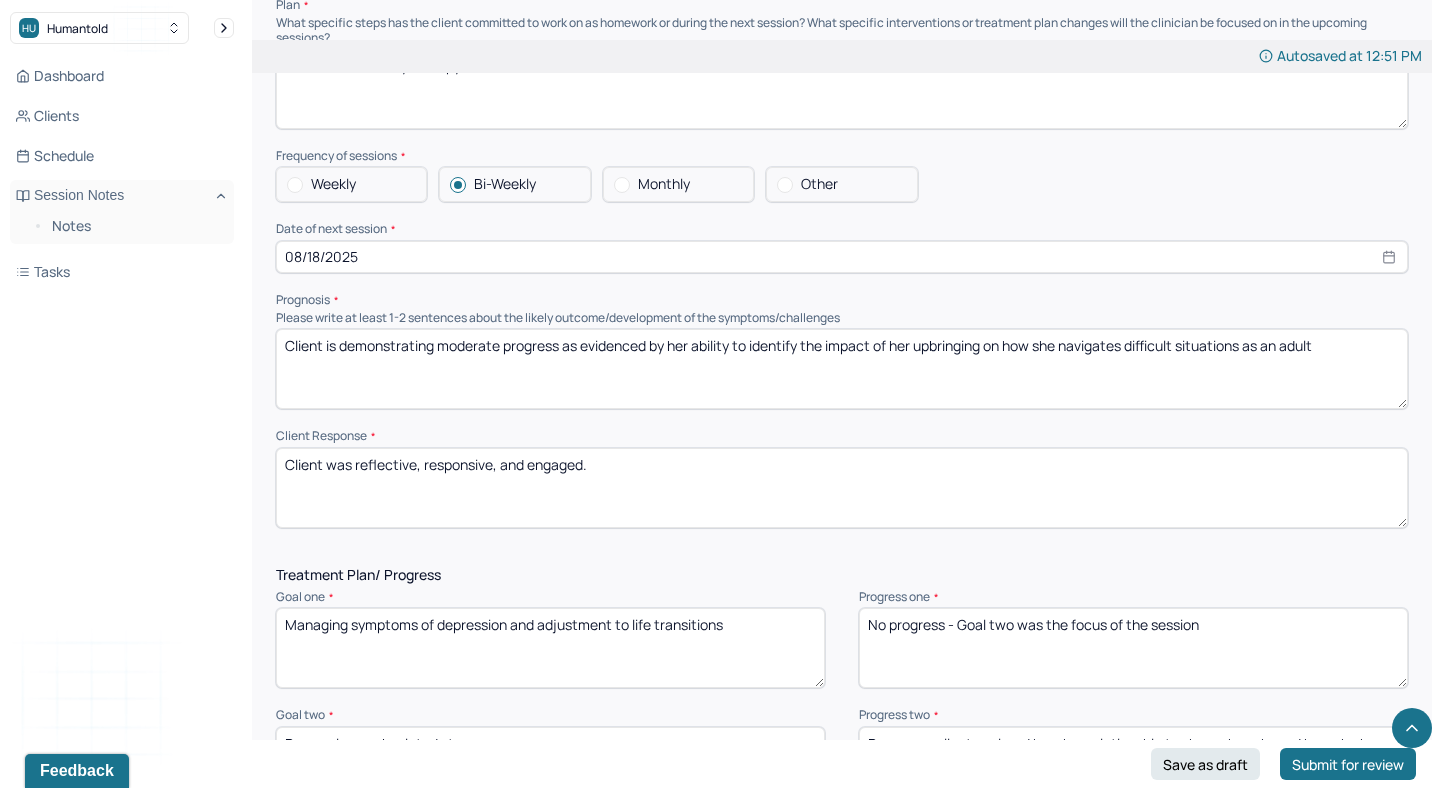 drag, startPoint x: 755, startPoint y: 338, endPoint x: 921, endPoint y: 461, distance: 206.60349 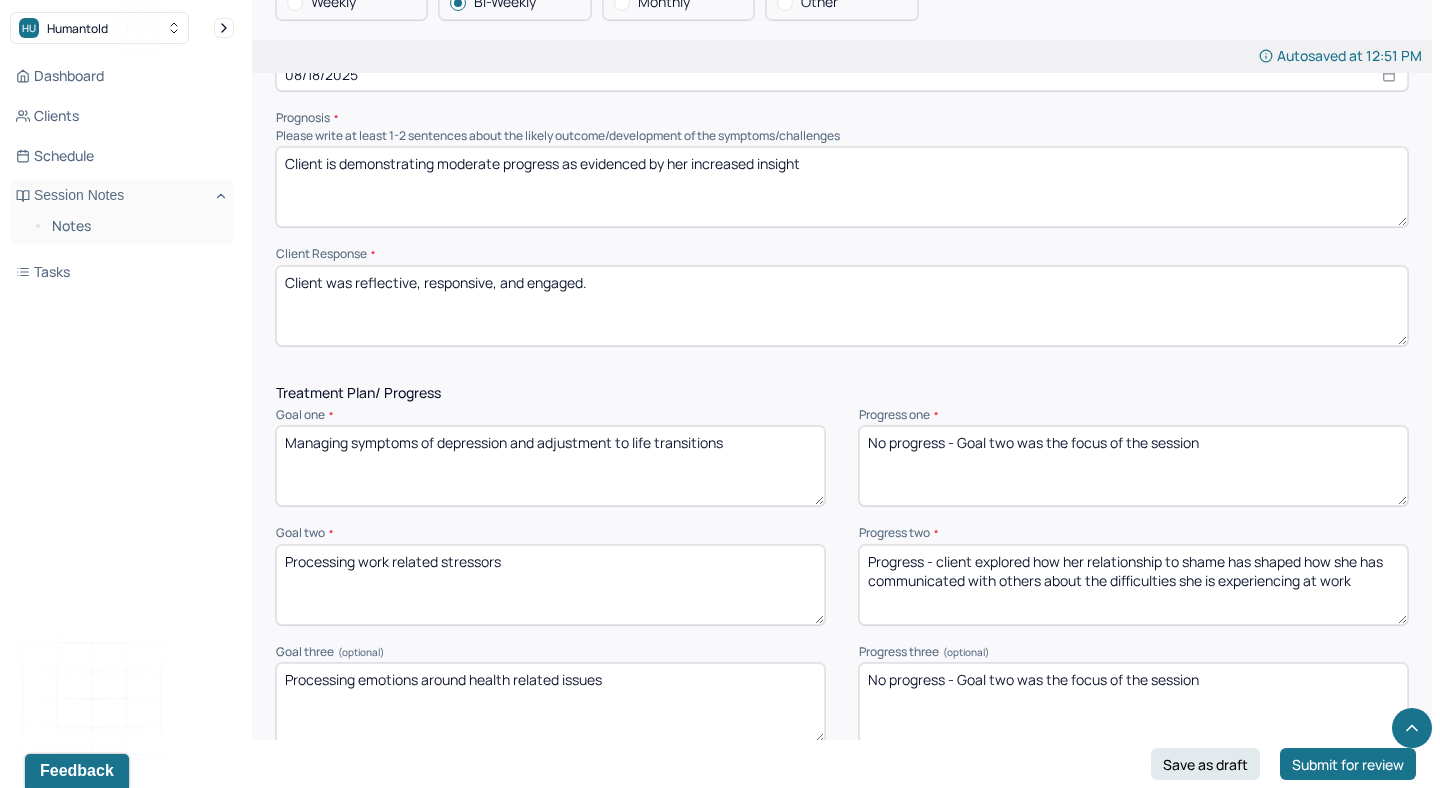 scroll, scrollTop: 2306, scrollLeft: 0, axis: vertical 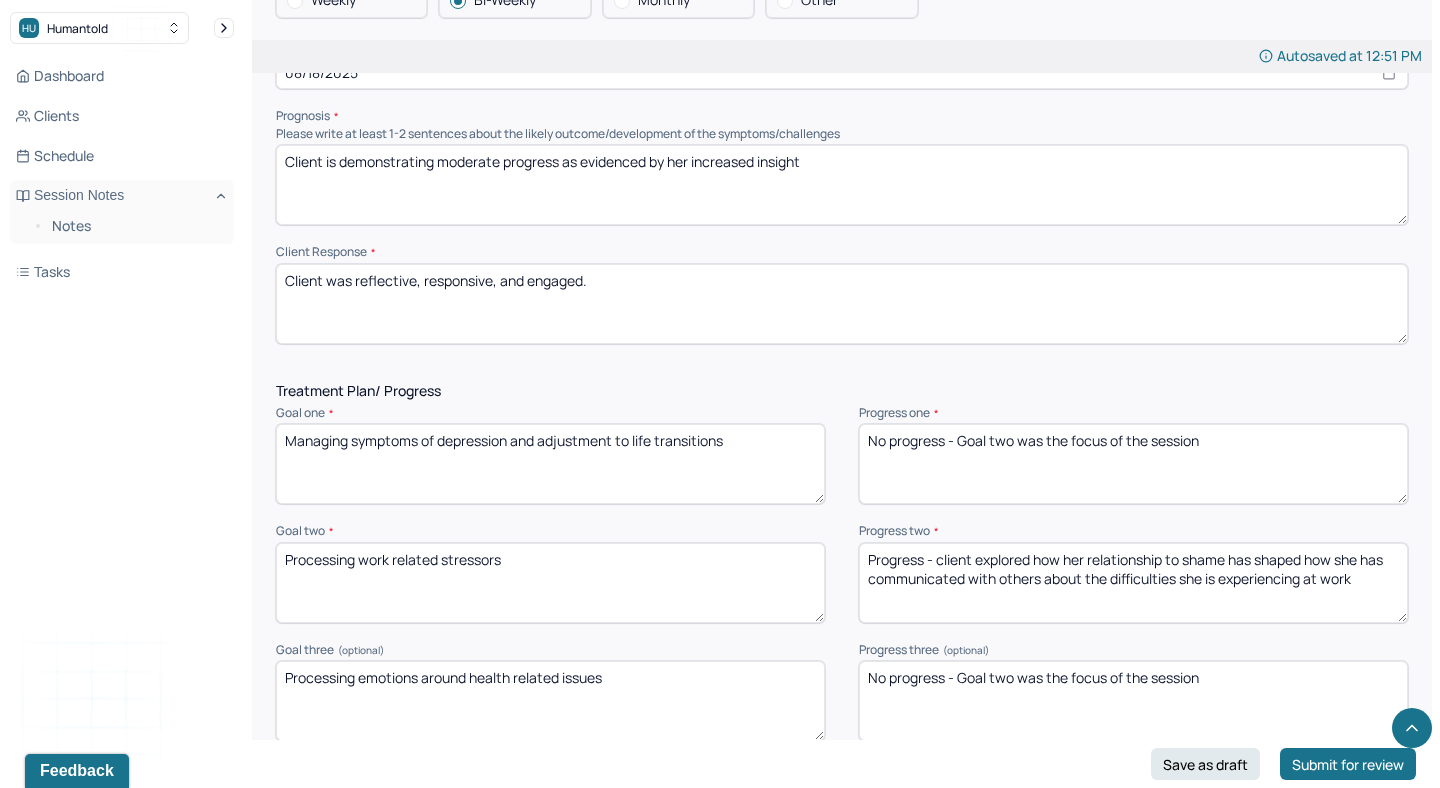 type on "Client is demonstrating moderate progress as evidenced by her increased insight" 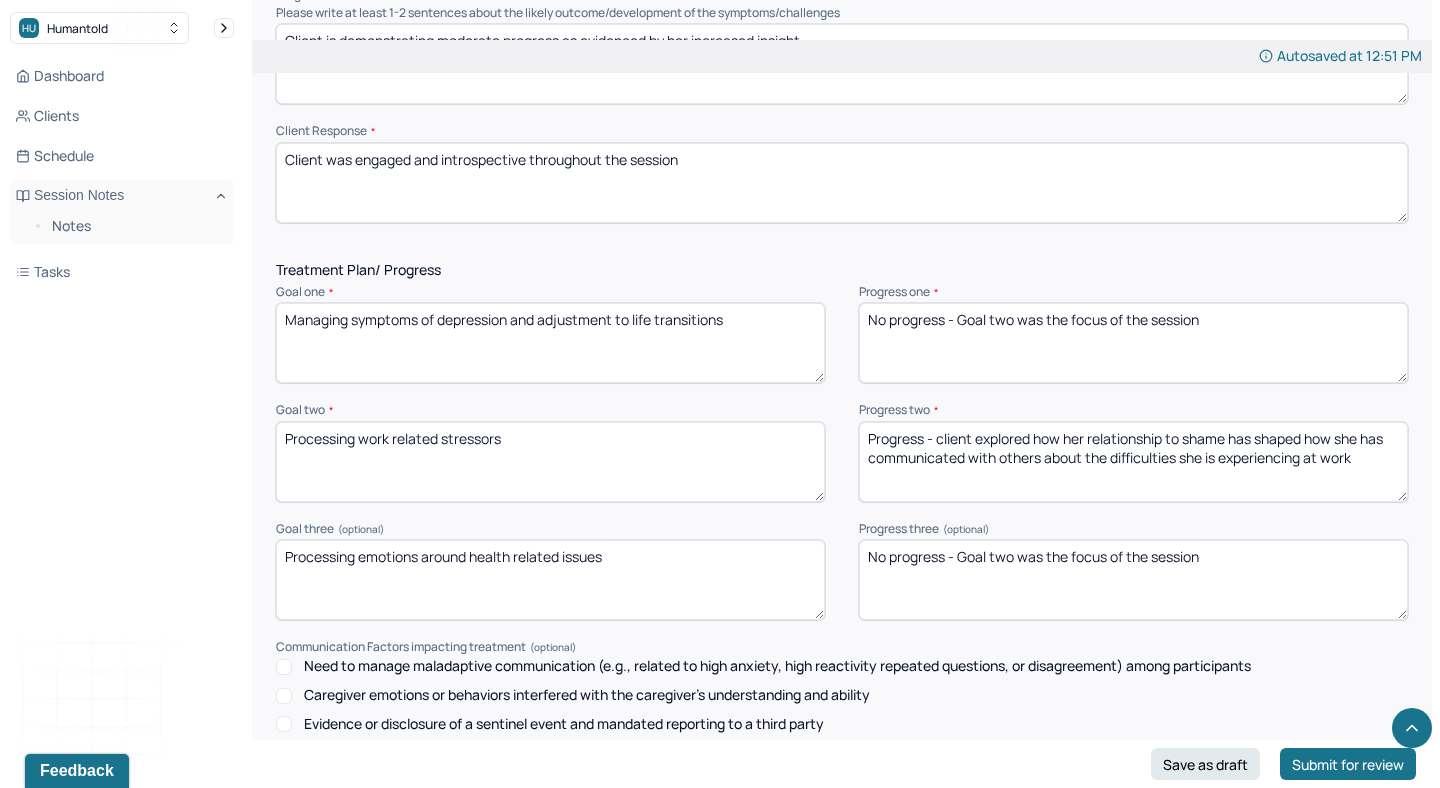 scroll, scrollTop: 2431, scrollLeft: 0, axis: vertical 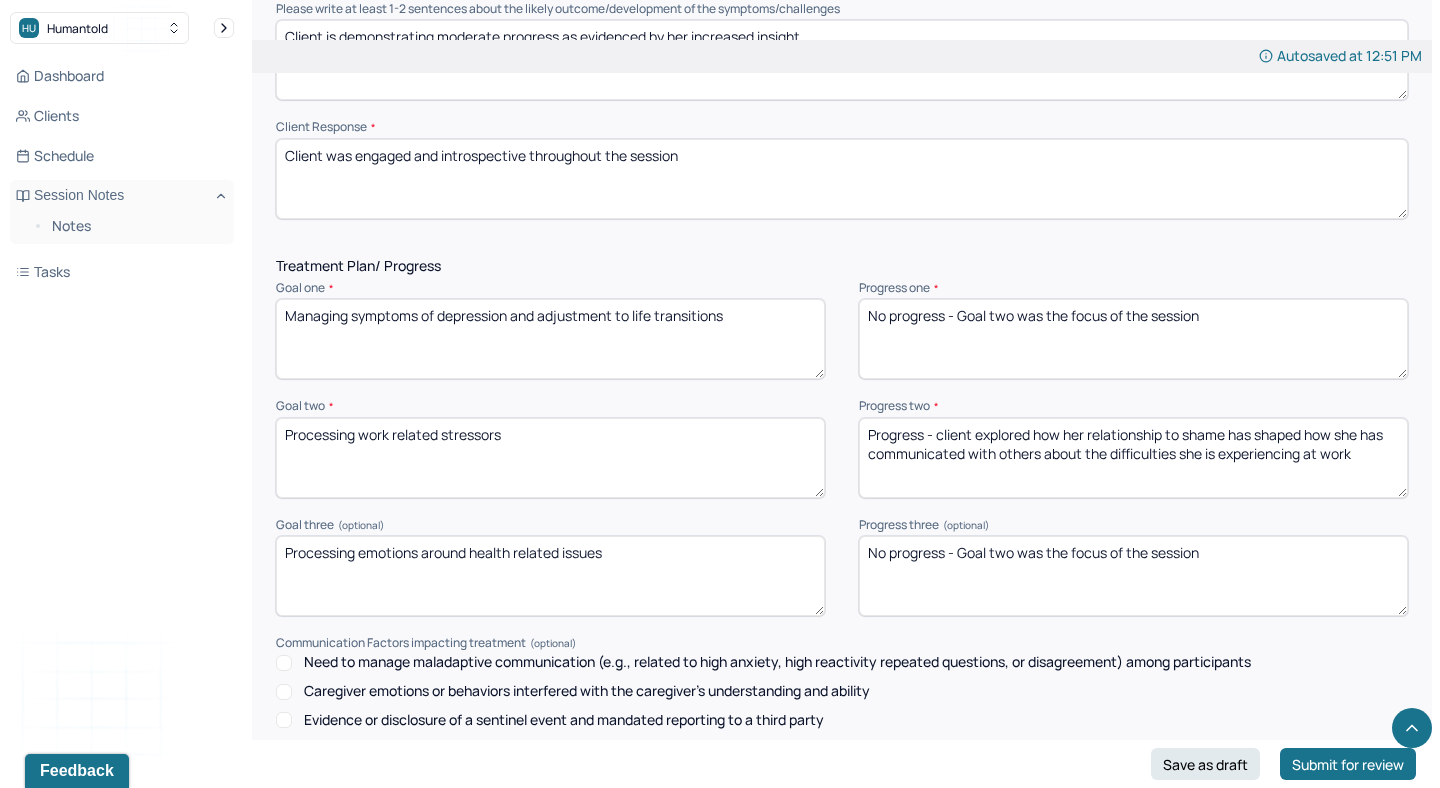 type on "Client was engaged and introspective throughout the session" 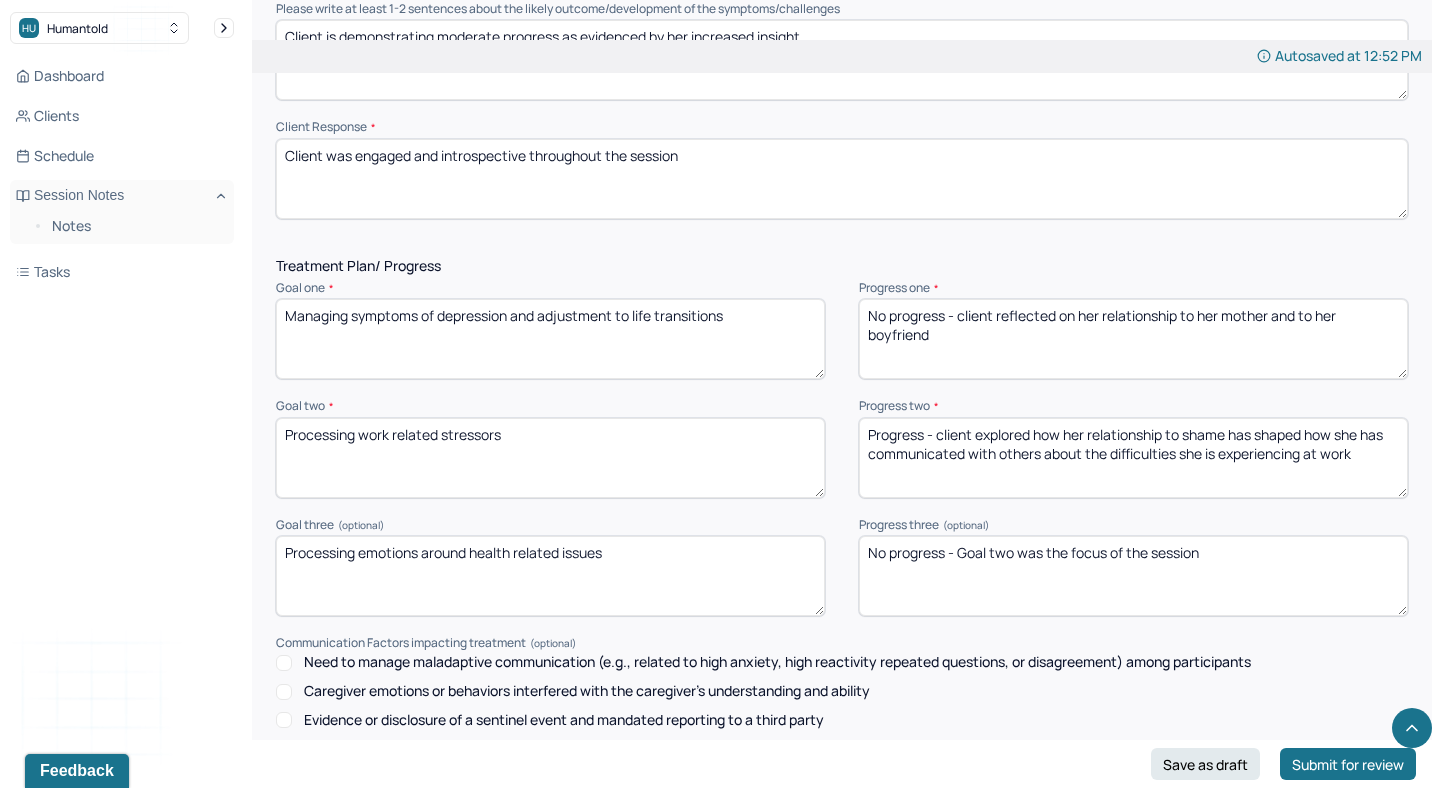 click on "No progress - client relfected on her relationship to her mother and to her boyfriend" at bounding box center [1133, 339] 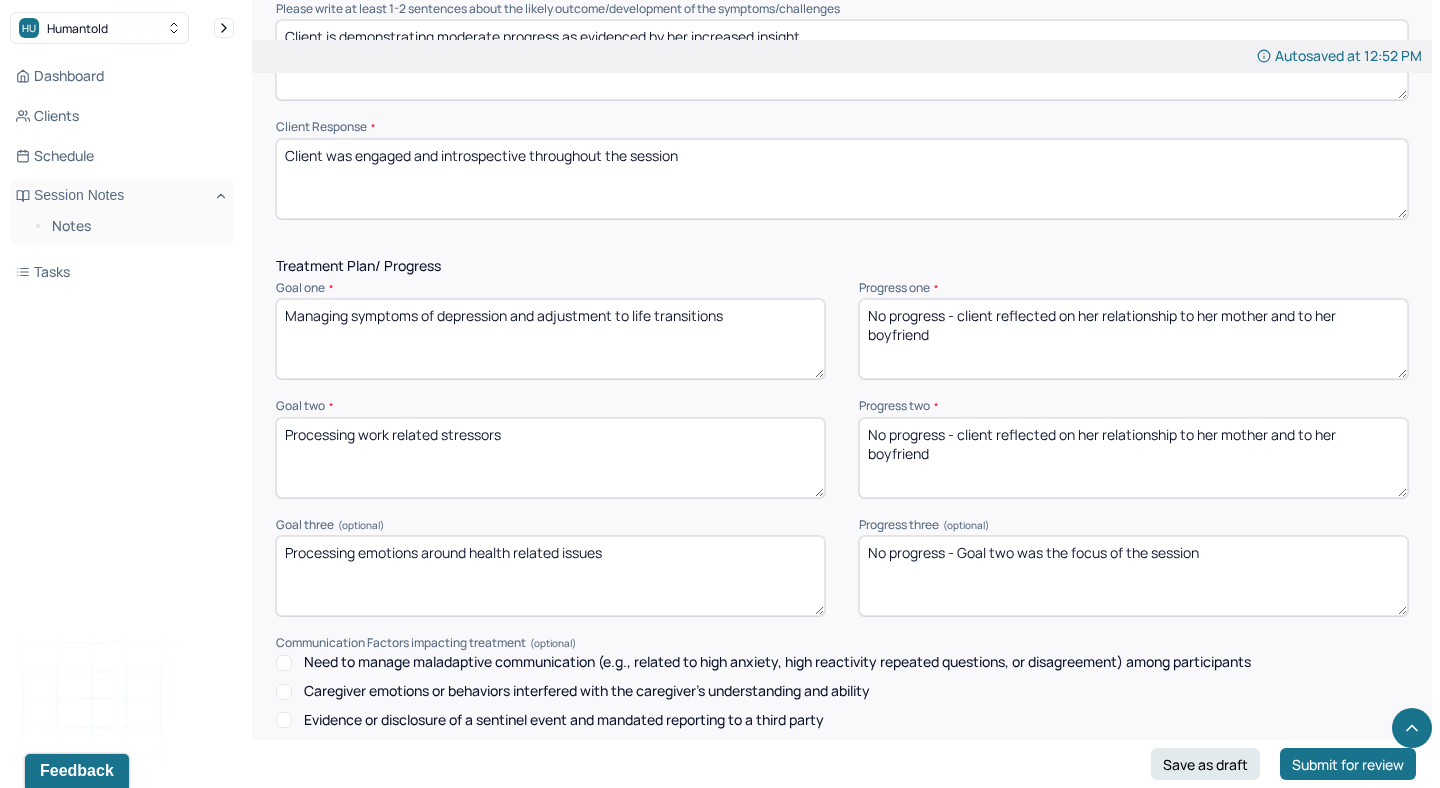 type on "No progress - client reflected on her relationship to her mother and to her boyfriend" 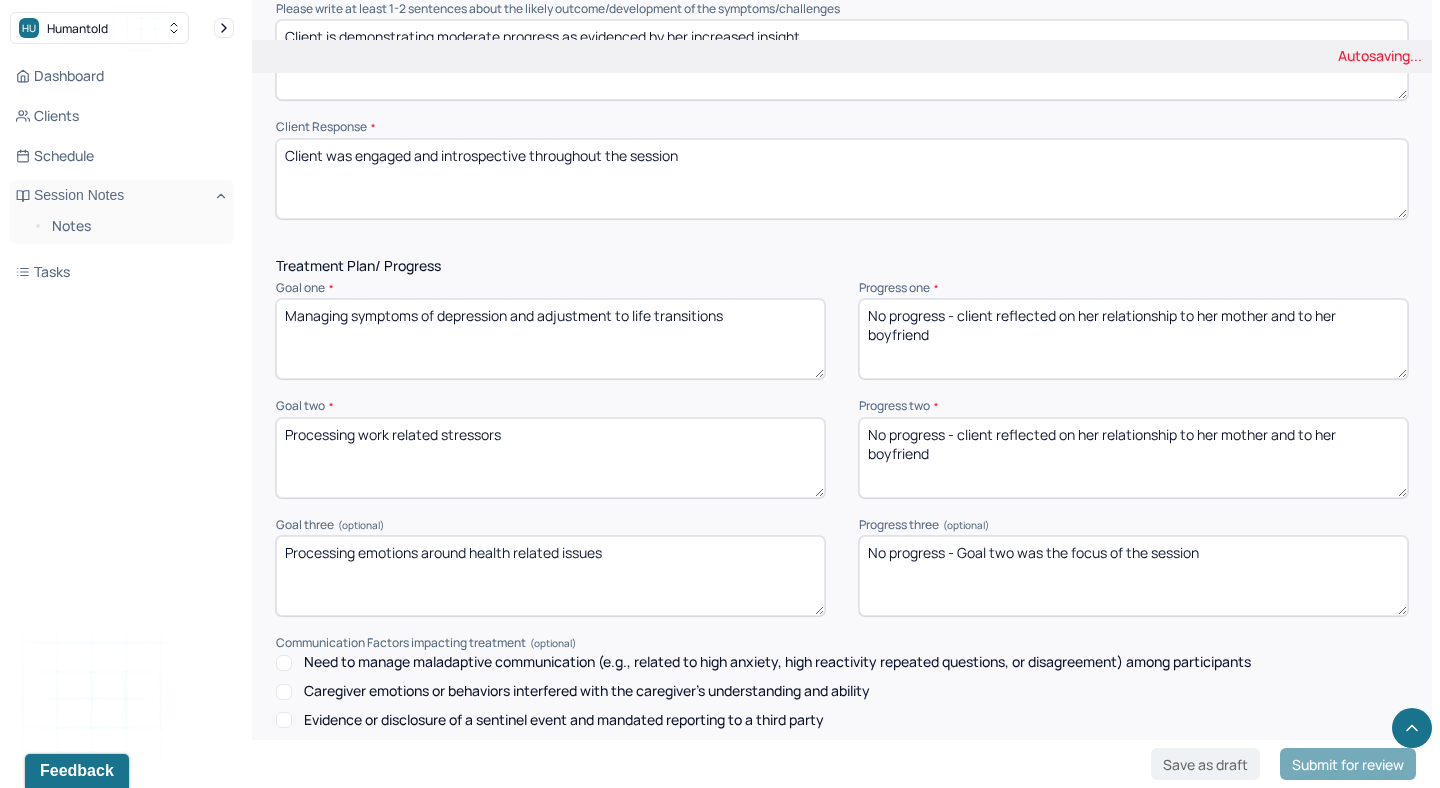 click on "No progress - Goal two was the focus of the session" at bounding box center [1133, 576] 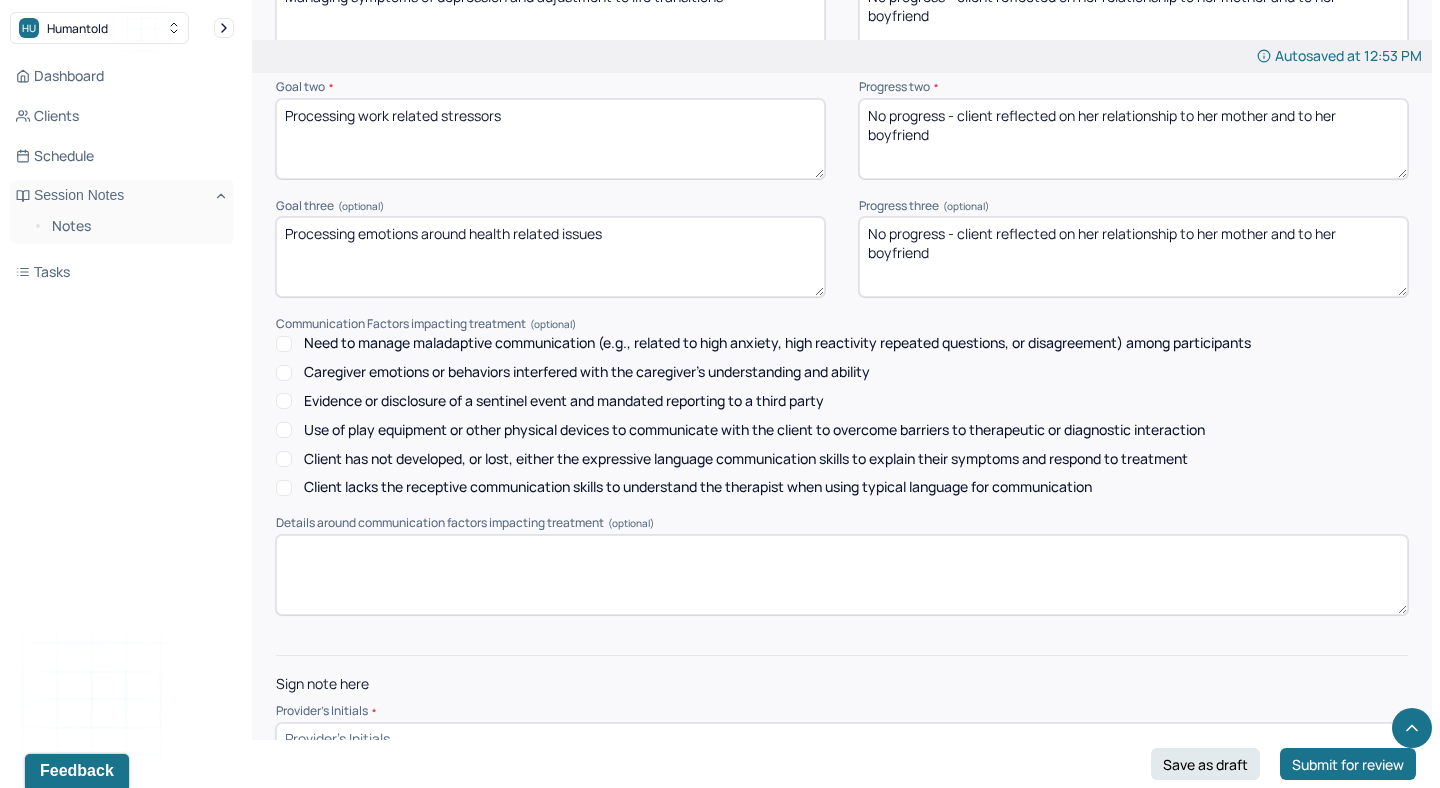 scroll, scrollTop: 2785, scrollLeft: 0, axis: vertical 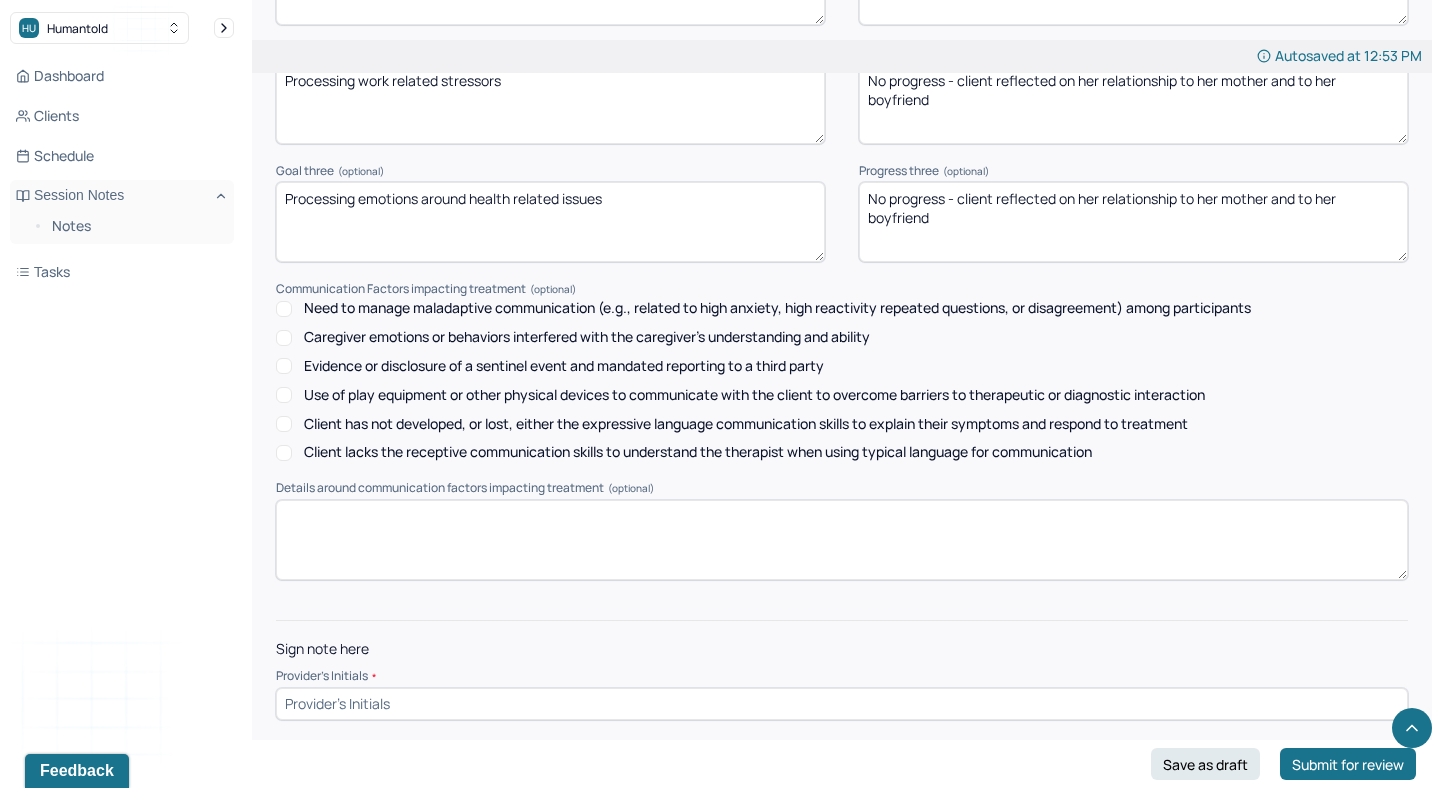 type on "No progress - client reflected on her relationship to her mother and to her boyfriend" 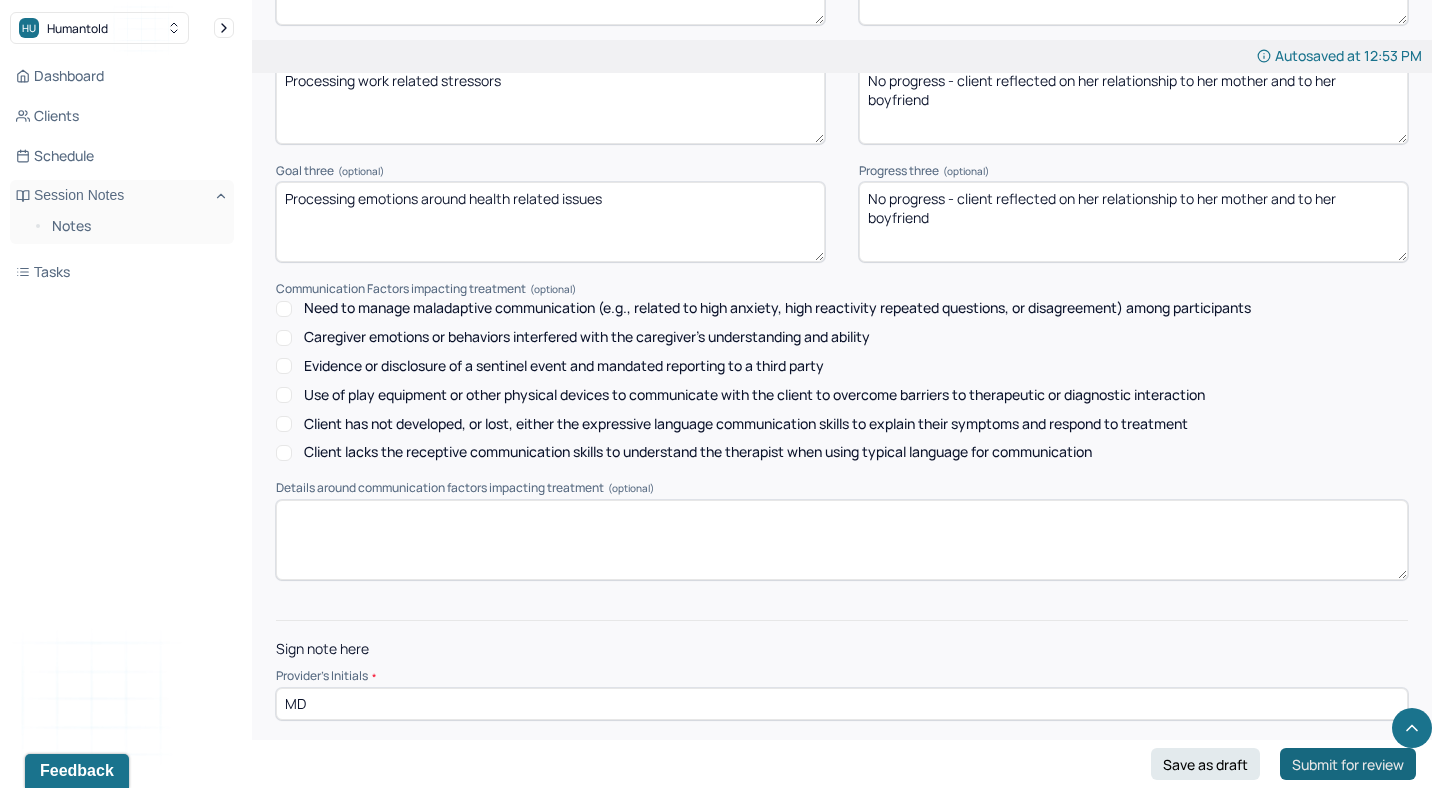 type on "MD" 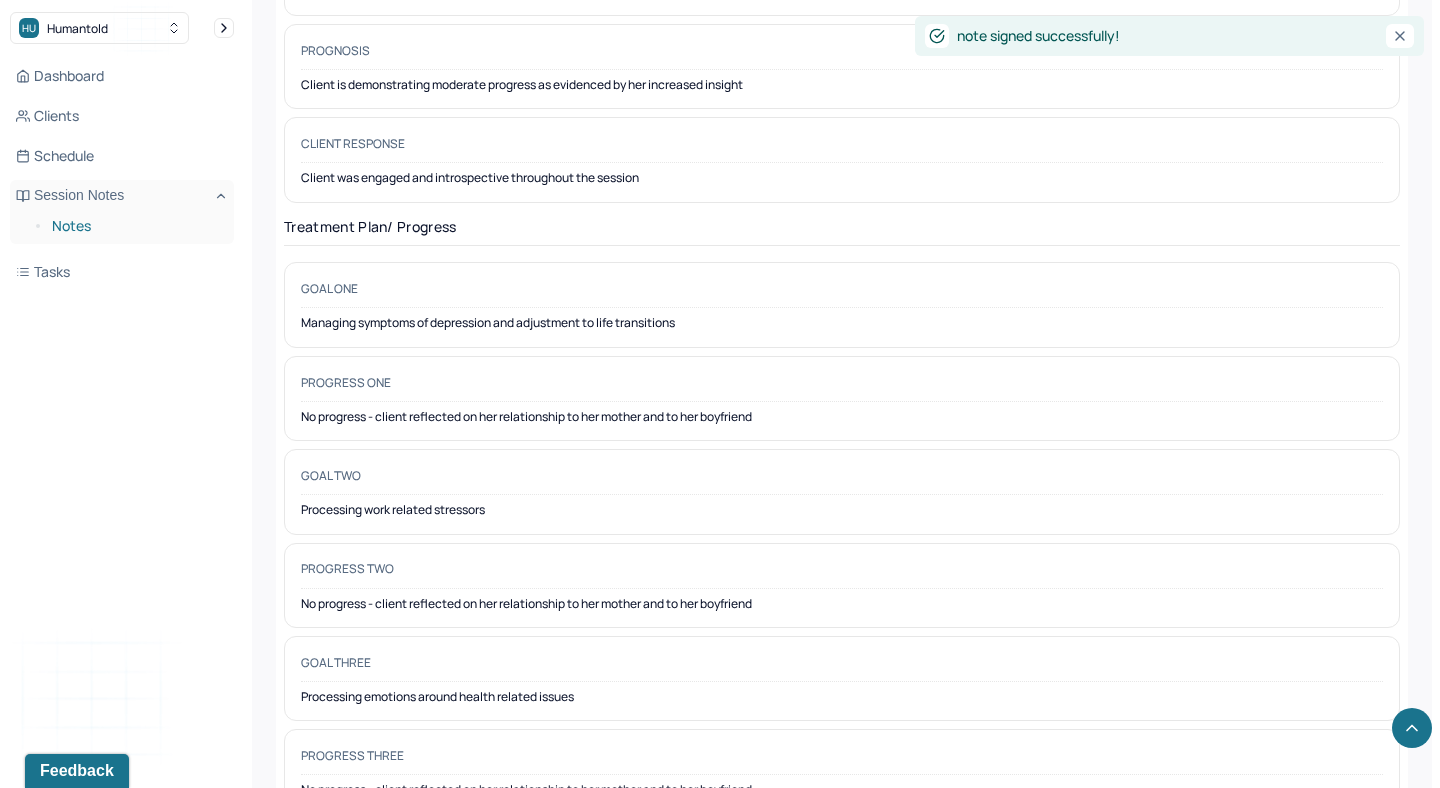 click on "Notes" at bounding box center [135, 226] 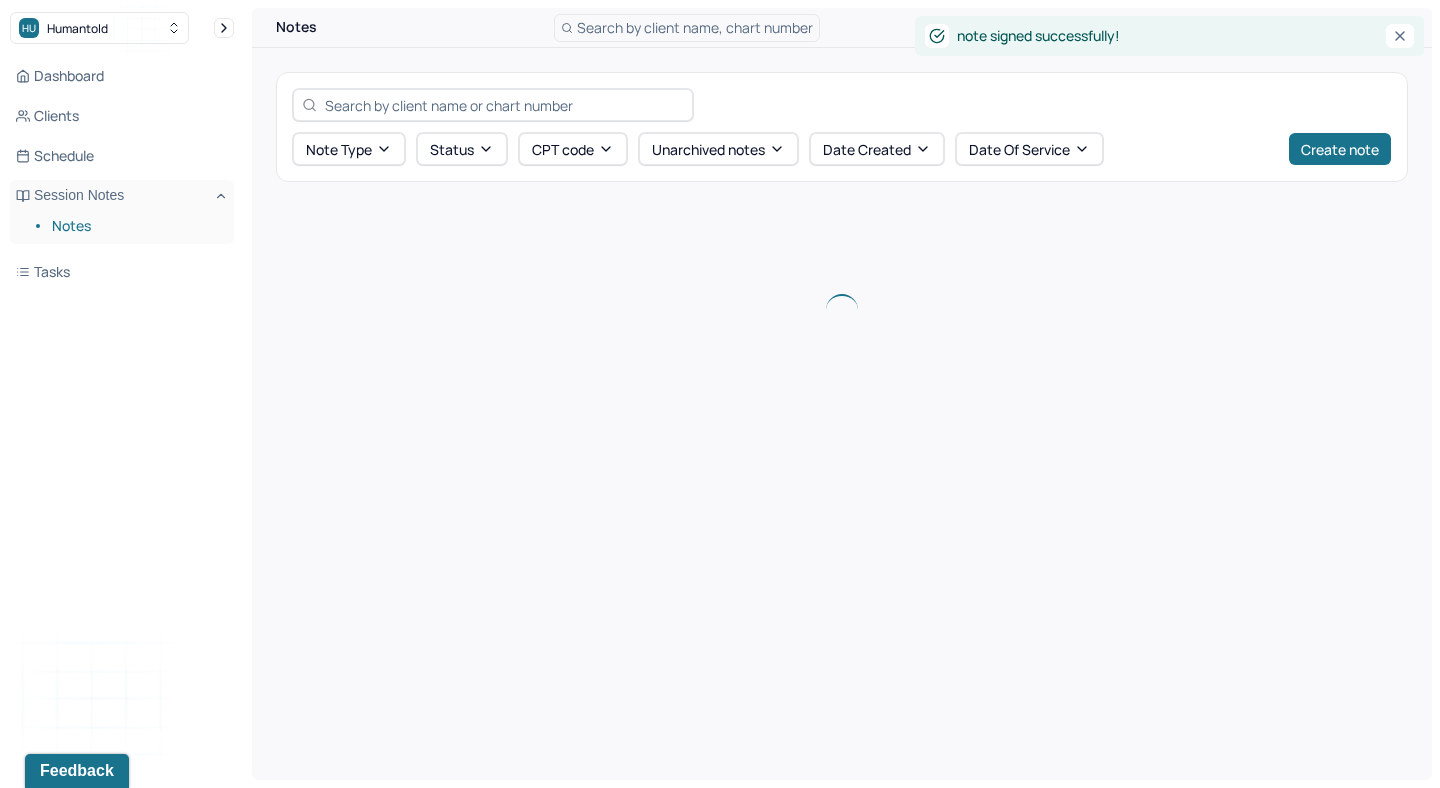 scroll, scrollTop: 0, scrollLeft: 0, axis: both 